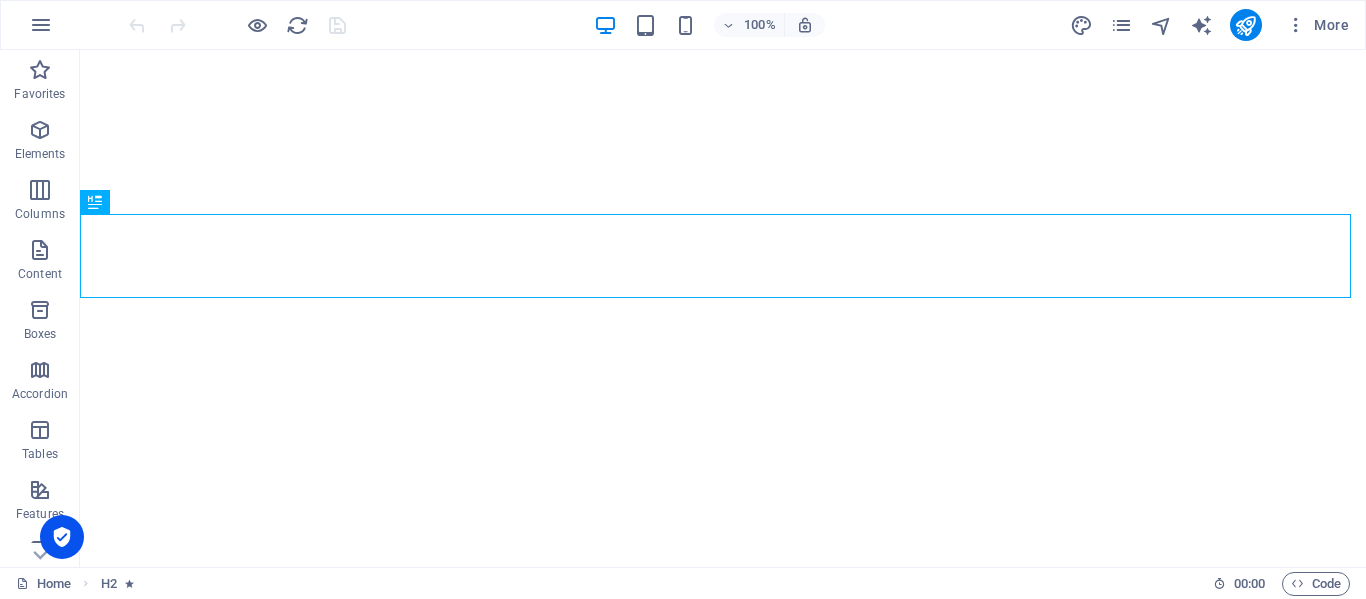 scroll, scrollTop: 0, scrollLeft: 0, axis: both 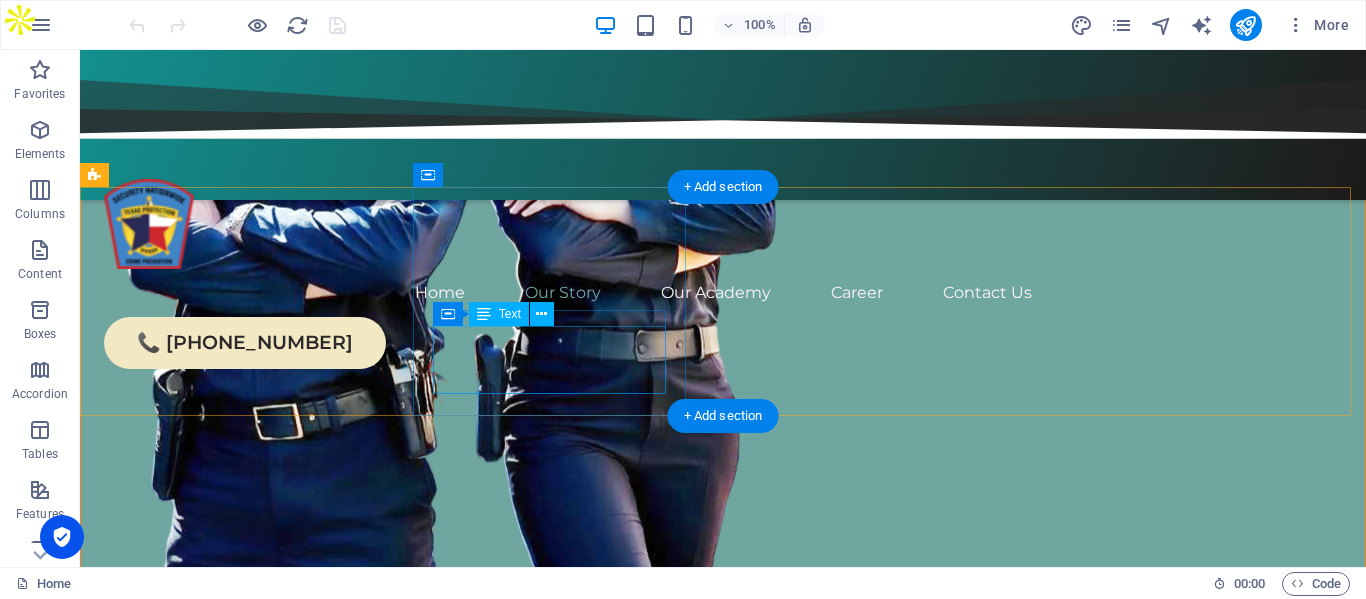 click on "19,000+ Clients Protected" at bounding box center [218, 1564] 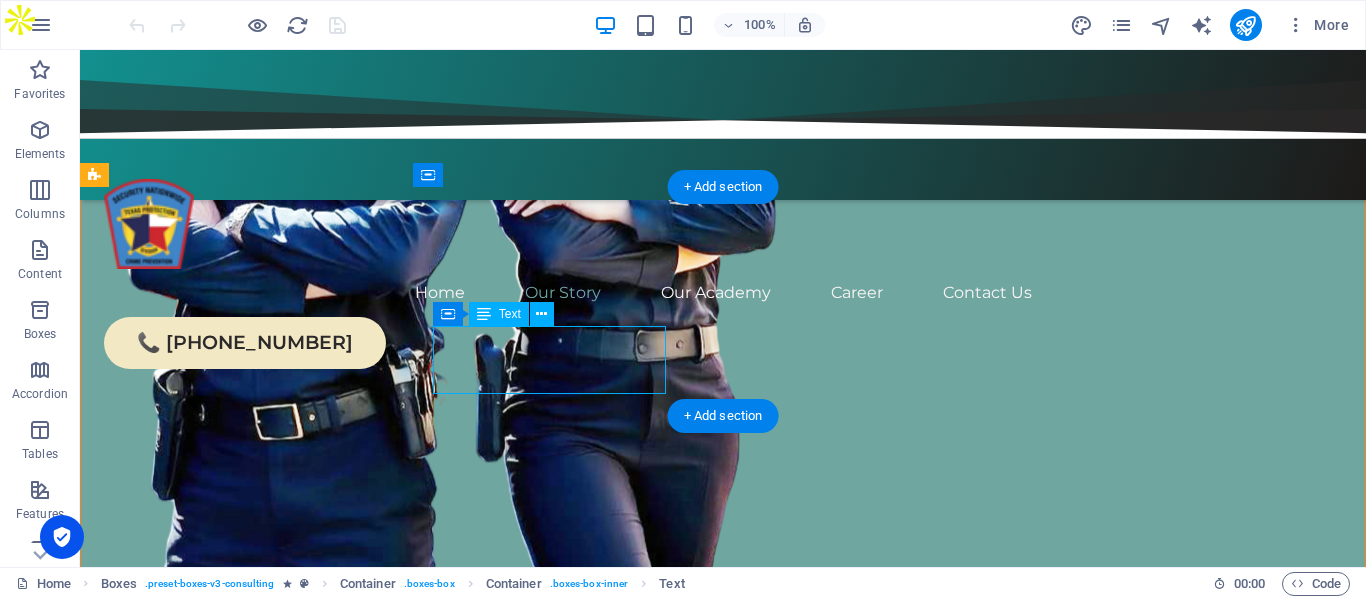 click on "19,000+ Clients Protected" at bounding box center [218, 1564] 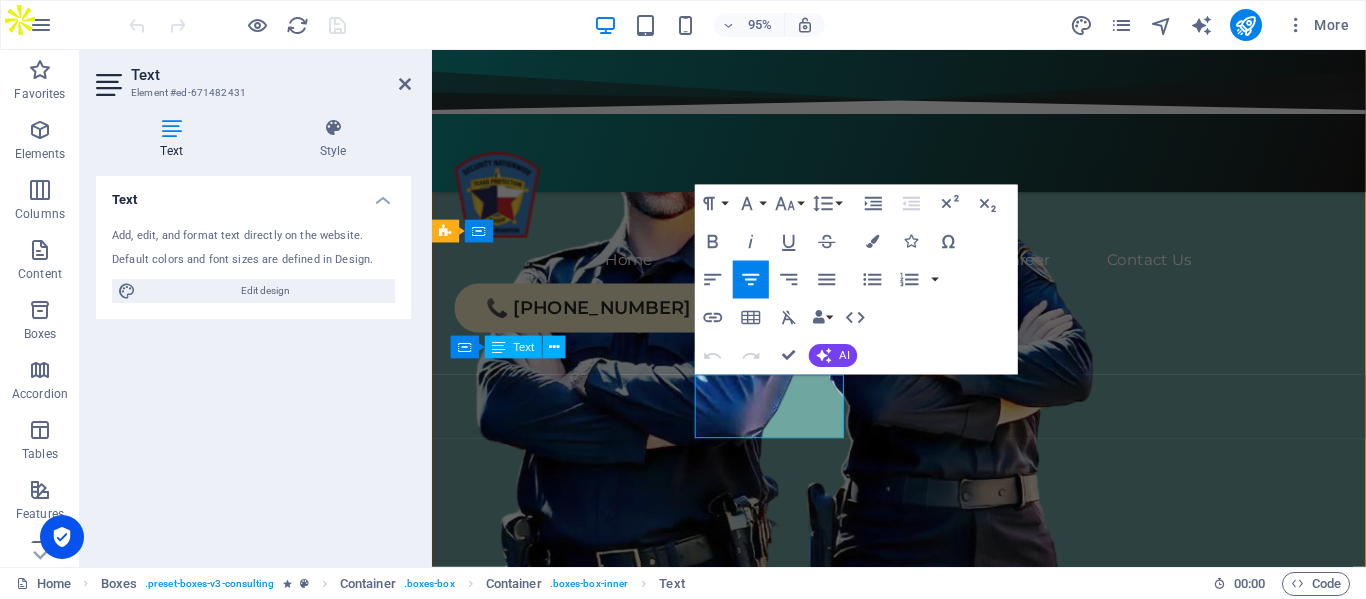scroll, scrollTop: 2732, scrollLeft: 0, axis: vertical 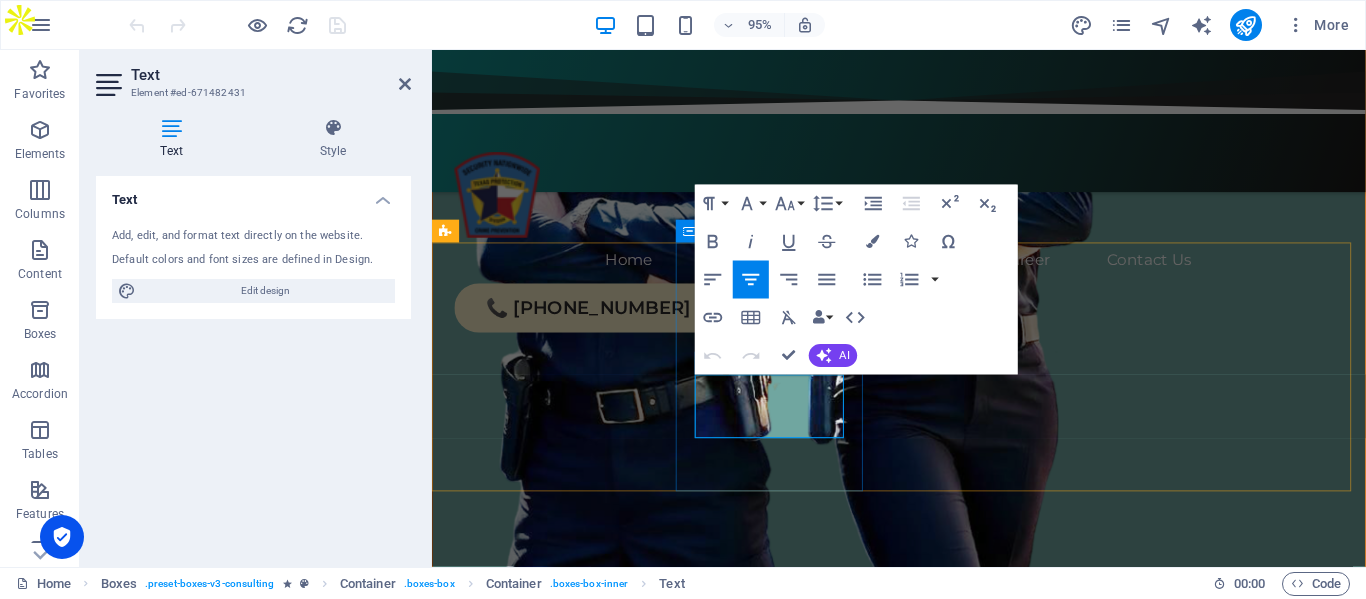 drag, startPoint x: 835, startPoint y: 442, endPoint x: 743, endPoint y: 458, distance: 93.38094 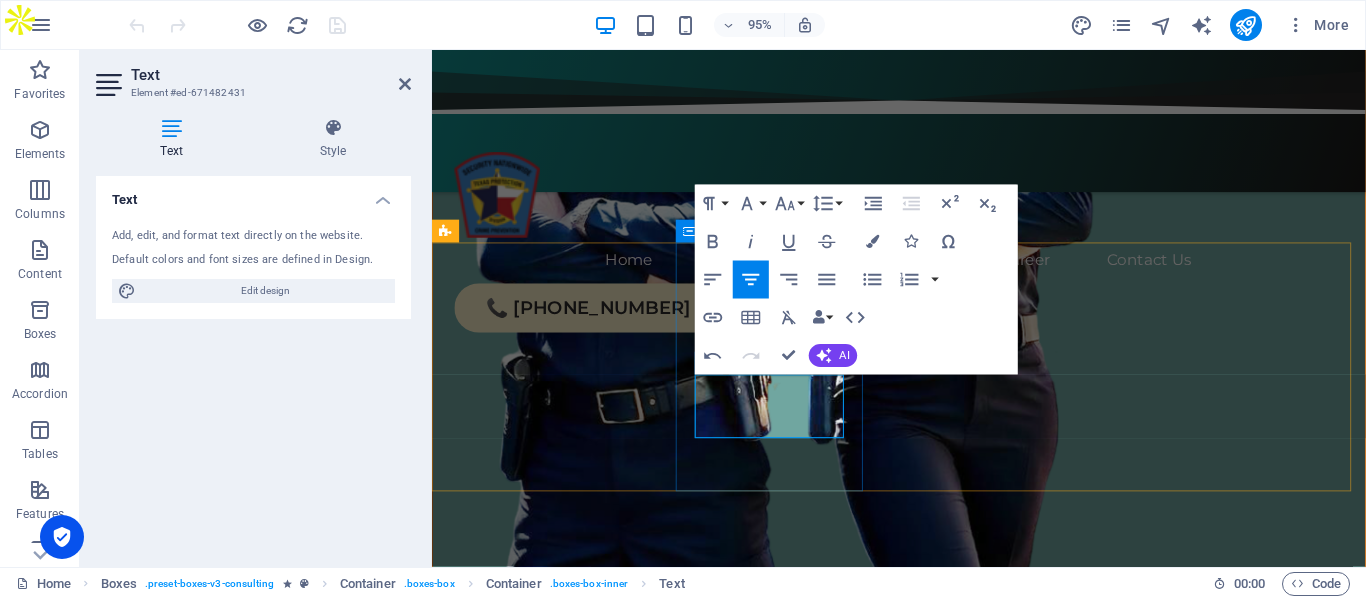 drag, startPoint x: 846, startPoint y: 441, endPoint x: 736, endPoint y: 443, distance: 110.01818 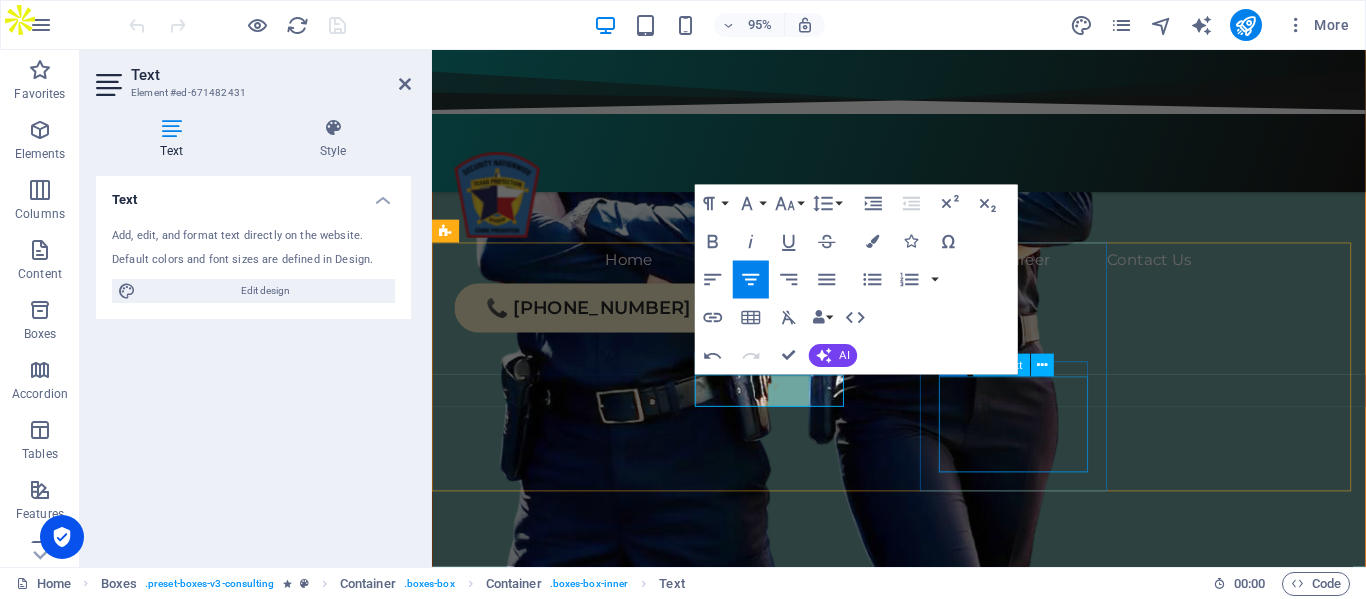 click on "2,000+ Professional Guards" at bounding box center (532, 1863) 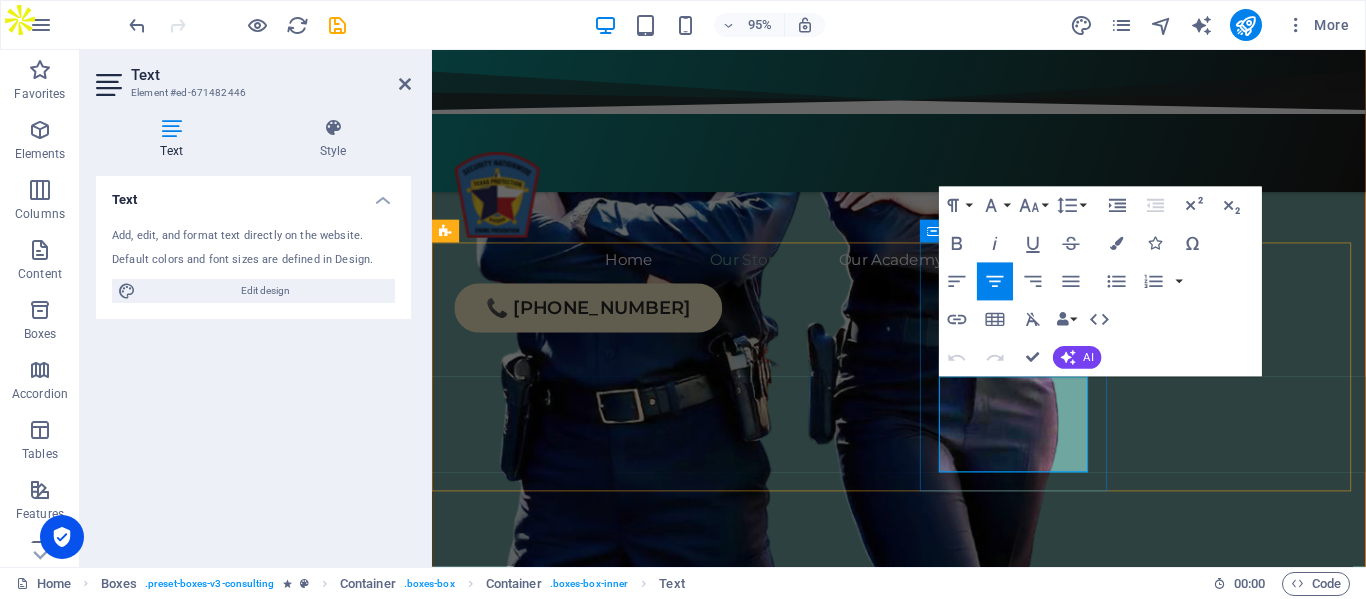drag, startPoint x: 1078, startPoint y: 409, endPoint x: 1016, endPoint y: 412, distance: 62.072536 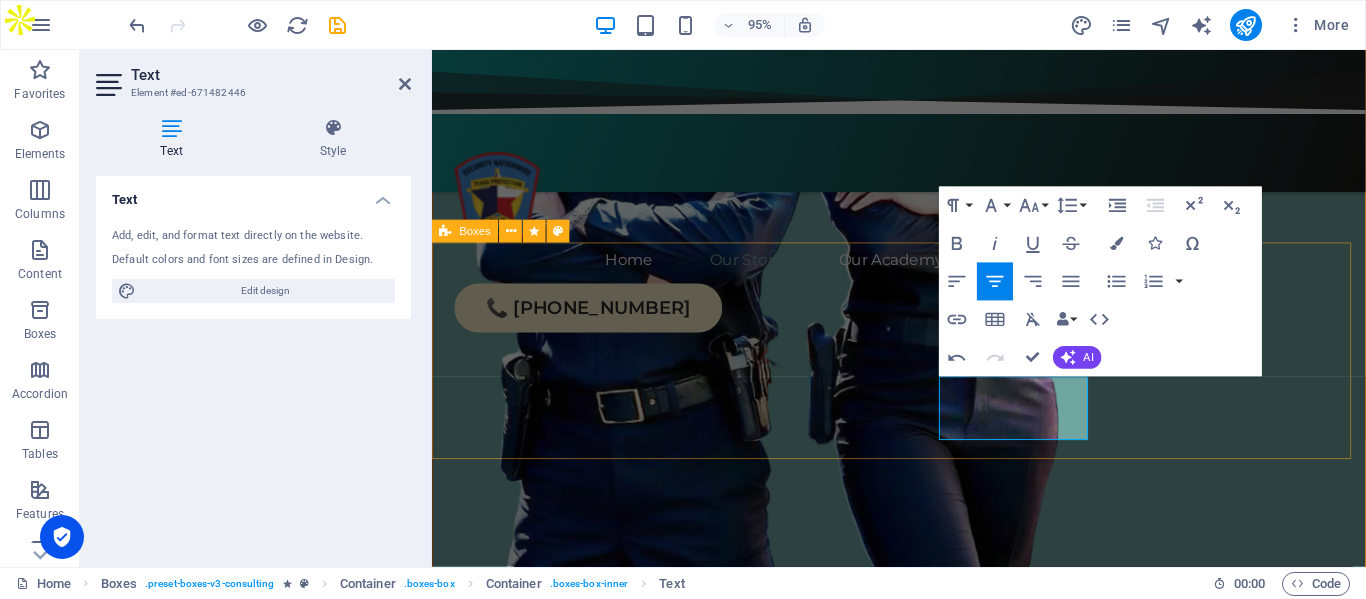 click on "40+ Years Of Experience  Satisfied Clients   Professional Guards LICENSED & INSURED" at bounding box center (923, 1682) 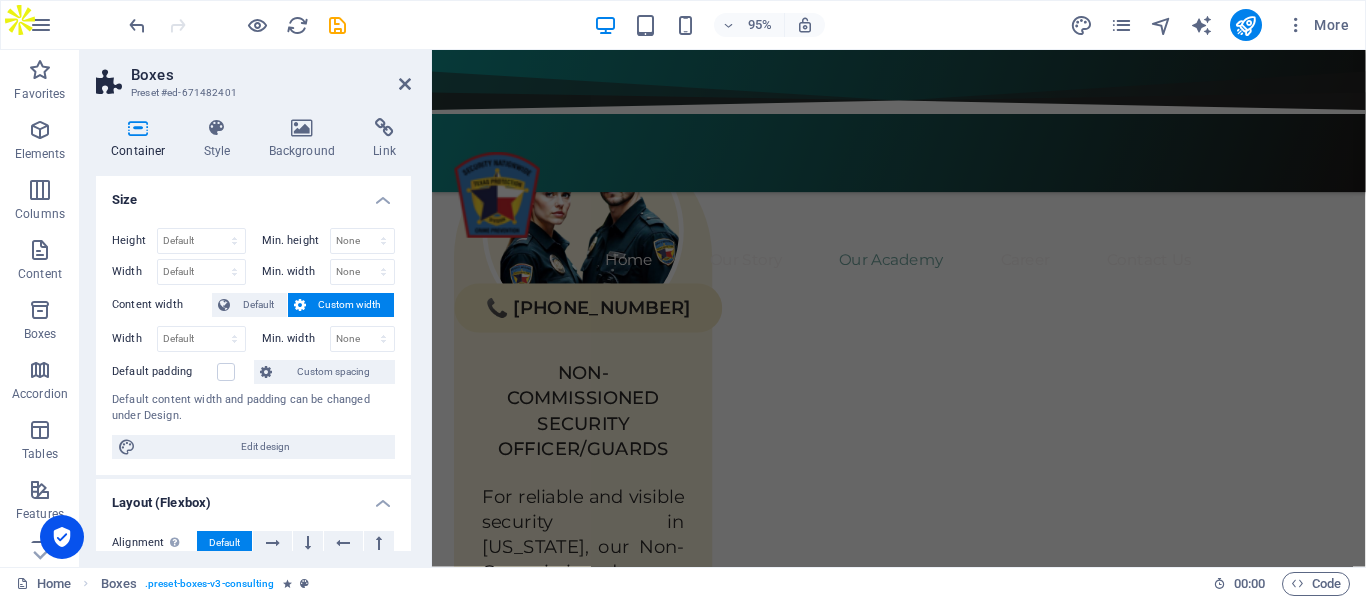 scroll, scrollTop: 5243, scrollLeft: 0, axis: vertical 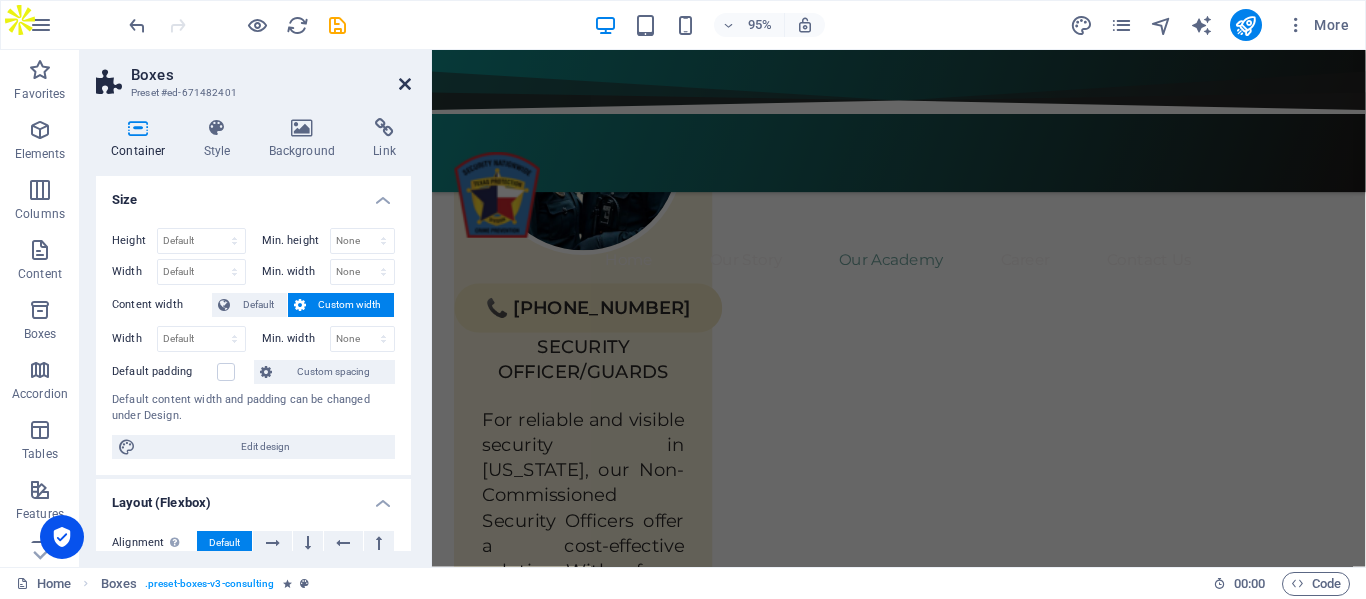 click at bounding box center [405, 84] 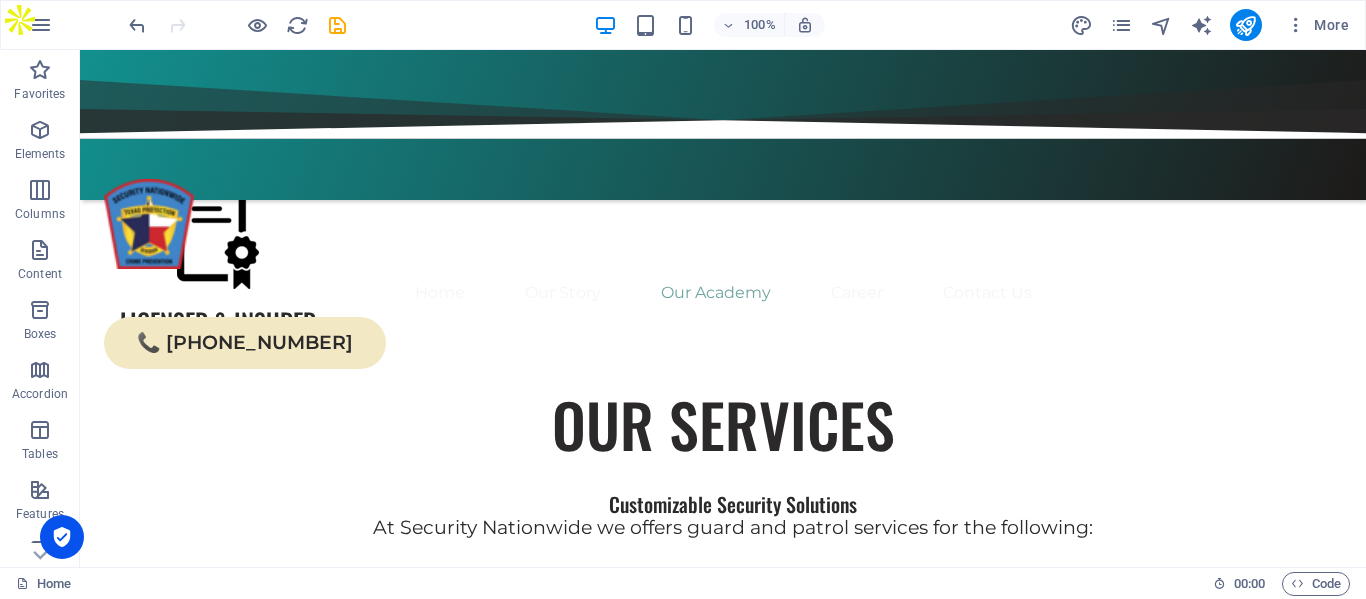 scroll, scrollTop: 4262, scrollLeft: 0, axis: vertical 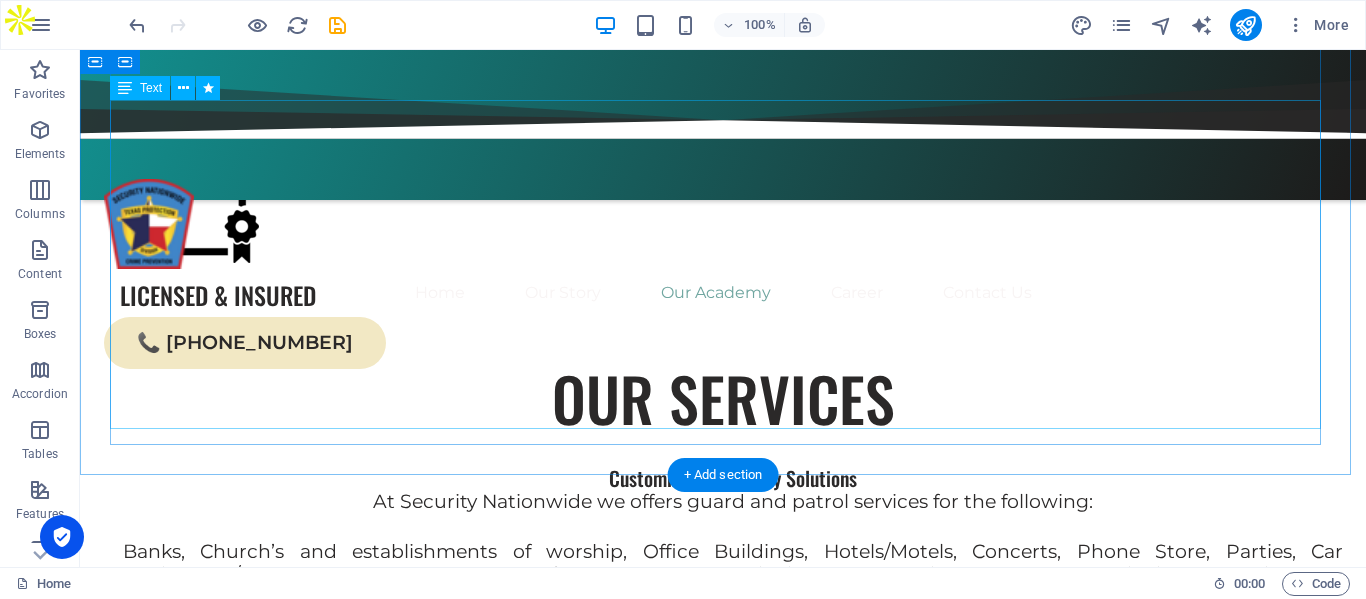click on "Advanced Security Academy  is a private level ll, lll & lV security training institution, located in the [STREET_ADDRESS][US_STATE] We have instructors and guest speakers from a law enforcement background. Our students are prepared with the necessary information to handle private security needs. With an emphasis on visible patrol duties, civil liability, loss prevention and ethics, Advanced Security Academy is known for its outstanding student body and skilled staff. We offer a stimulating learning environment to all students. We are state certified level ll,lll and lV level training academy that is equipped with props and classroom activities needed to train cadets to improve observational skills, self-defense skills, community relations as well as report writing skills. The  Advanced Security Academy We believe in providing student support FAQs as well as updates provided by the [US_STATE] Department of Public Safety Private Security bureau." at bounding box center (723, 3310) 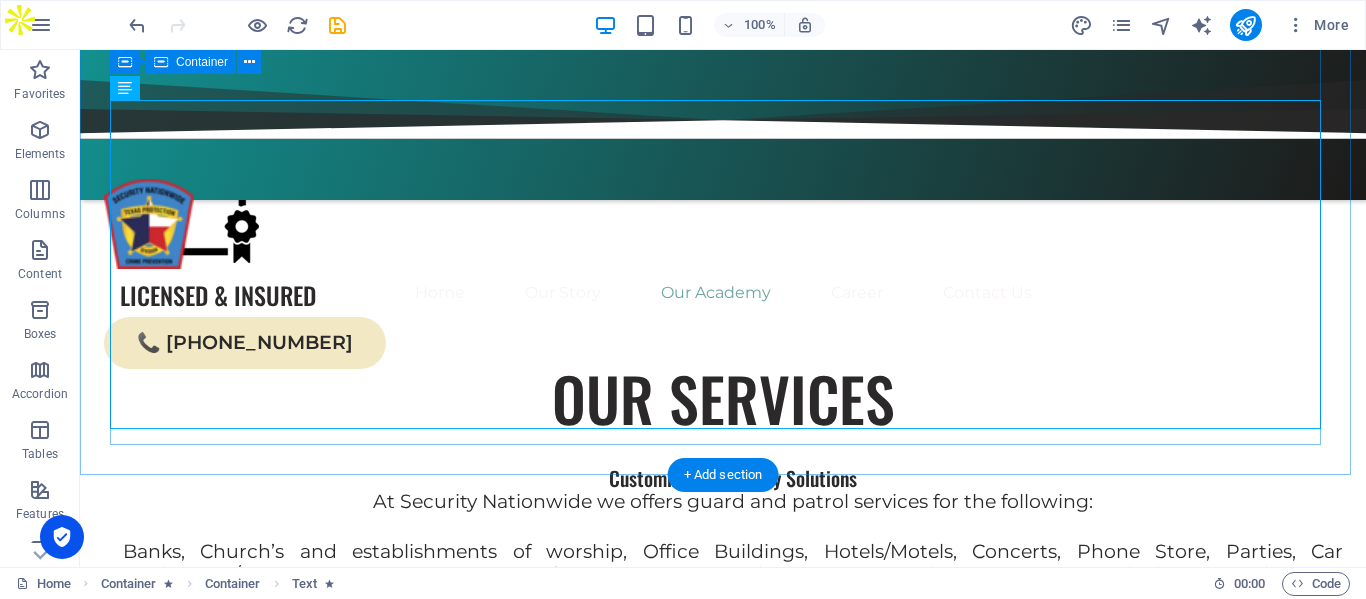 click on "OUR IN-HOUSE ADVANCED SECURITY ACADEMY Advanced Security Academy  is a private level ll, lll & lV security training institution, located in the [STREET_ADDRESS][US_STATE] We have instructors and guest speakers from a law enforcement background. Our students are prepared with the necessary information to handle private security needs. With an emphasis on visible patrol duties, civil liability, loss prevention and ethics, Advanced Security Academy is known for its outstanding student body and skilled staff. We offer a stimulating learning environment to all students. We are state certified level ll,lll and lV level training academy that is equipped with props and classroom activities needed to train cadets to improve observational skills, self-defense skills, community relations as well as report writing skills. The  Advanced Security Academy We believe in providing student support FAQs as well as updates provided by the [US_STATE] Department of Public Safety Private Security bureau." at bounding box center [723, 3267] 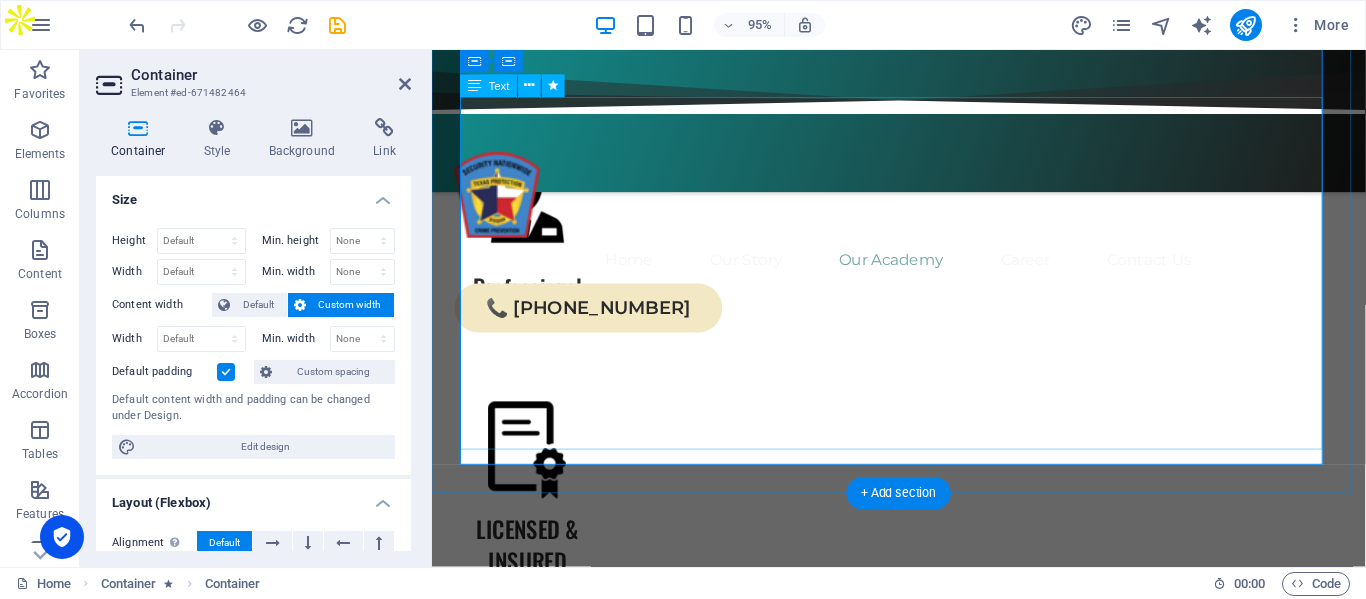 scroll, scrollTop: 4687, scrollLeft: 0, axis: vertical 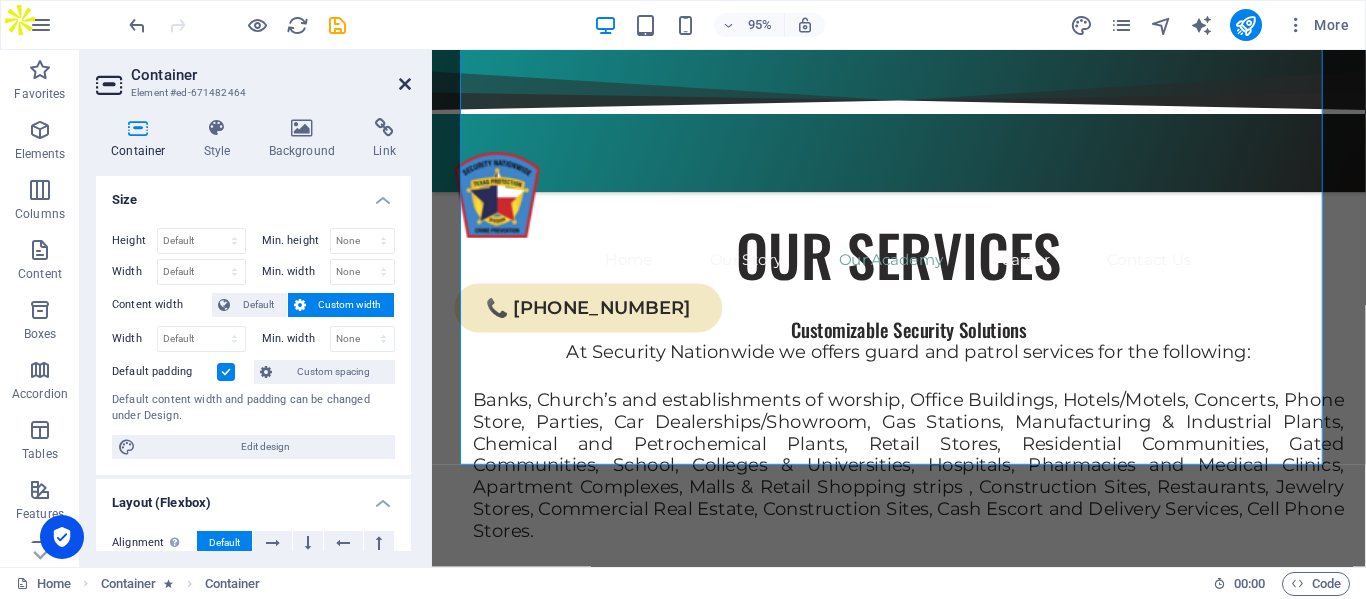 click at bounding box center (405, 84) 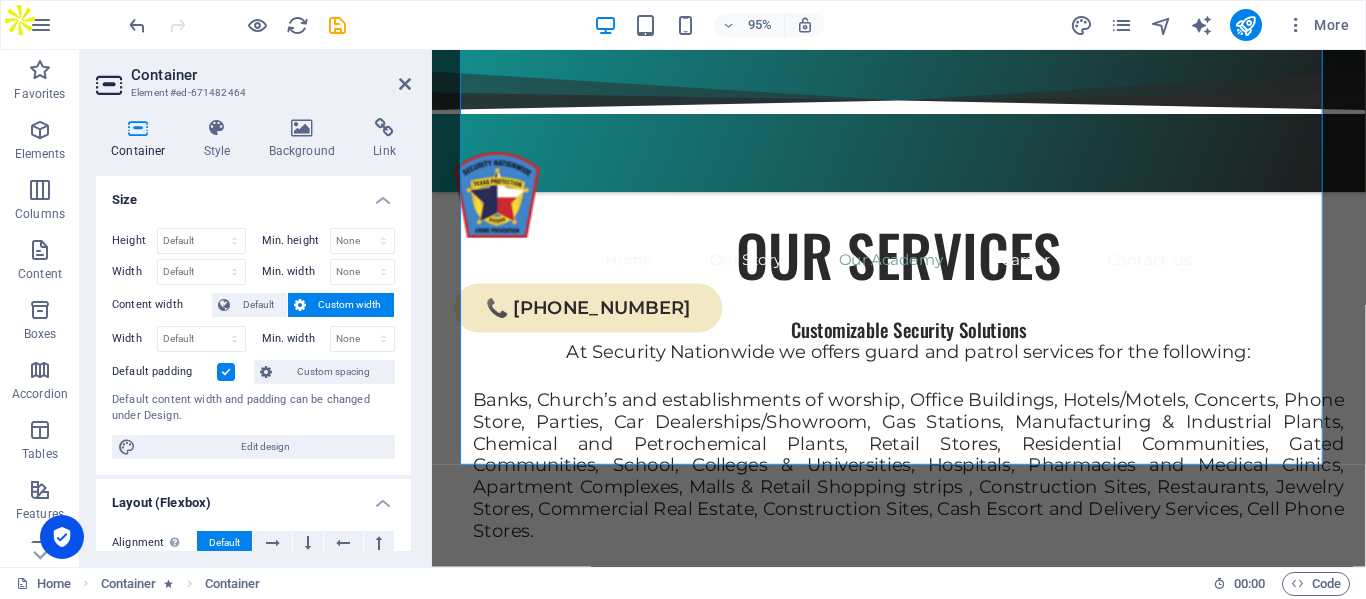 scroll, scrollTop: 4262, scrollLeft: 0, axis: vertical 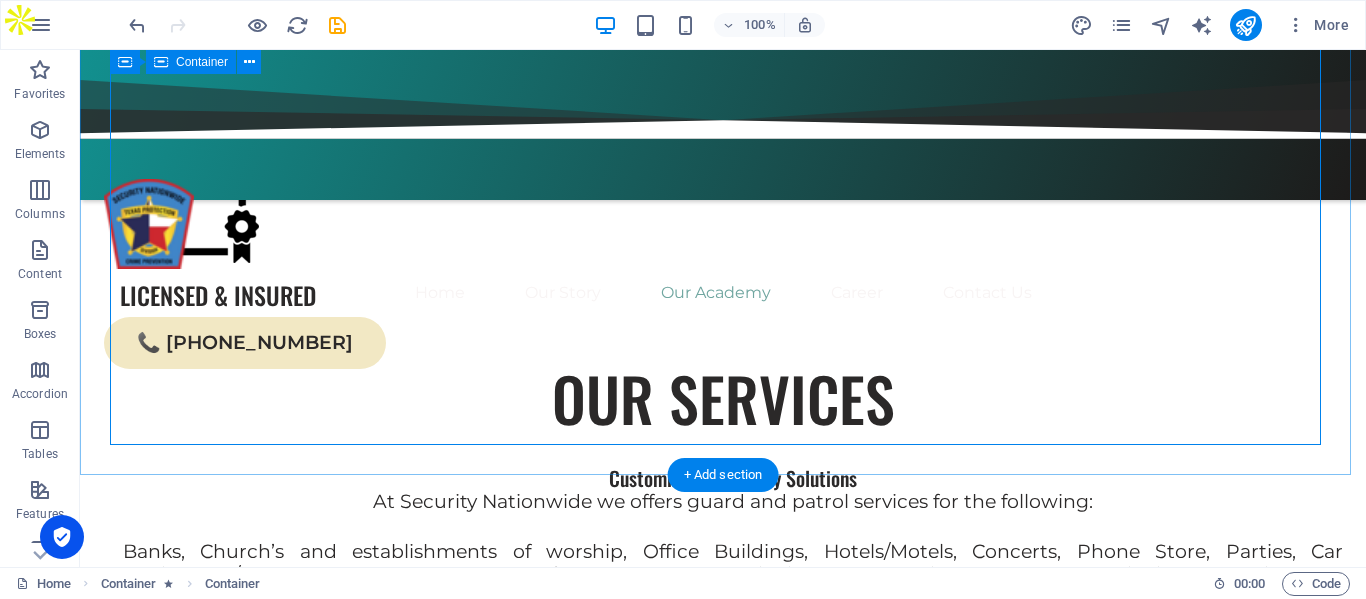 click on "OUR IN-HOUSE ADVANCED SECURITY ACADEMY Advanced Security Academy  is a private level ll, lll & lV security training institution, located in the [STREET_ADDRESS][US_STATE] We have instructors and guest speakers from a law enforcement background. Our students are prepared with the necessary information to handle private security needs. With an emphasis on visible patrol duties, civil liability, loss prevention and ethics, Advanced Security Academy is known for its outstanding student body and skilled staff. We offer a stimulating learning environment to all students. We are state certified level ll,lll and lV level training academy that is equipped with props and classroom activities needed to train cadets to improve observational skills, self-defense skills, community relations as well as report writing skills. The  Advanced Security Academy We believe in providing student support FAQs as well as updates provided by the [US_STATE] Department of Public Safety Private Security bureau." at bounding box center [723, 3267] 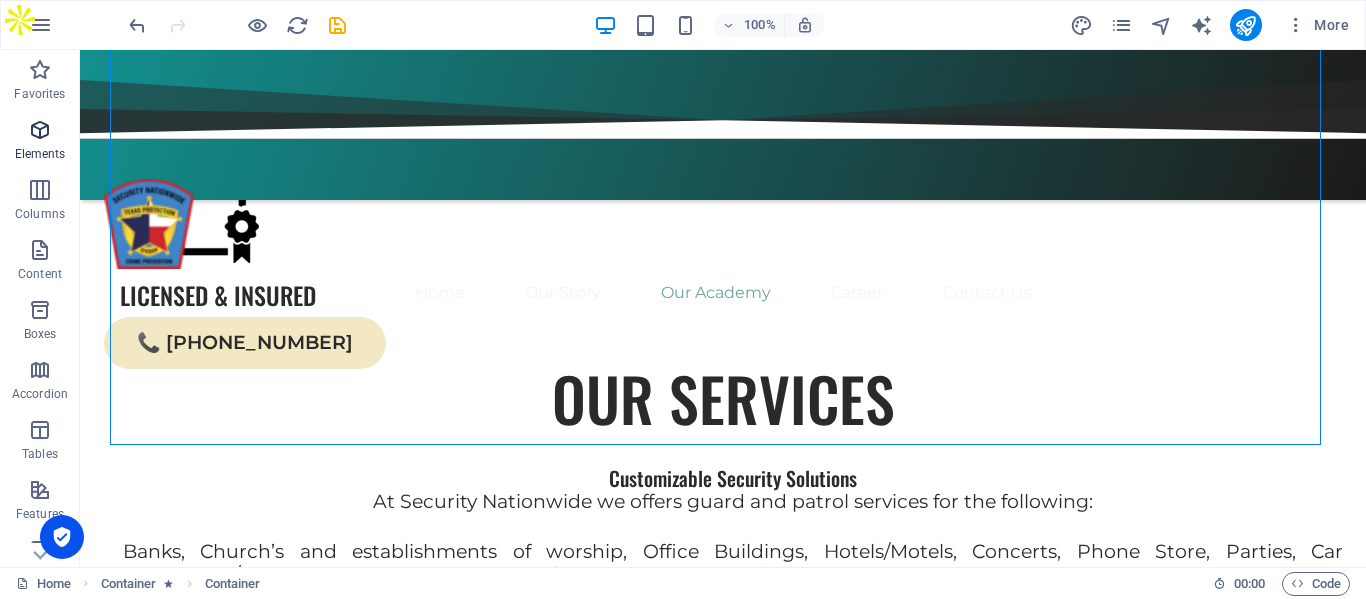 click at bounding box center (40, 130) 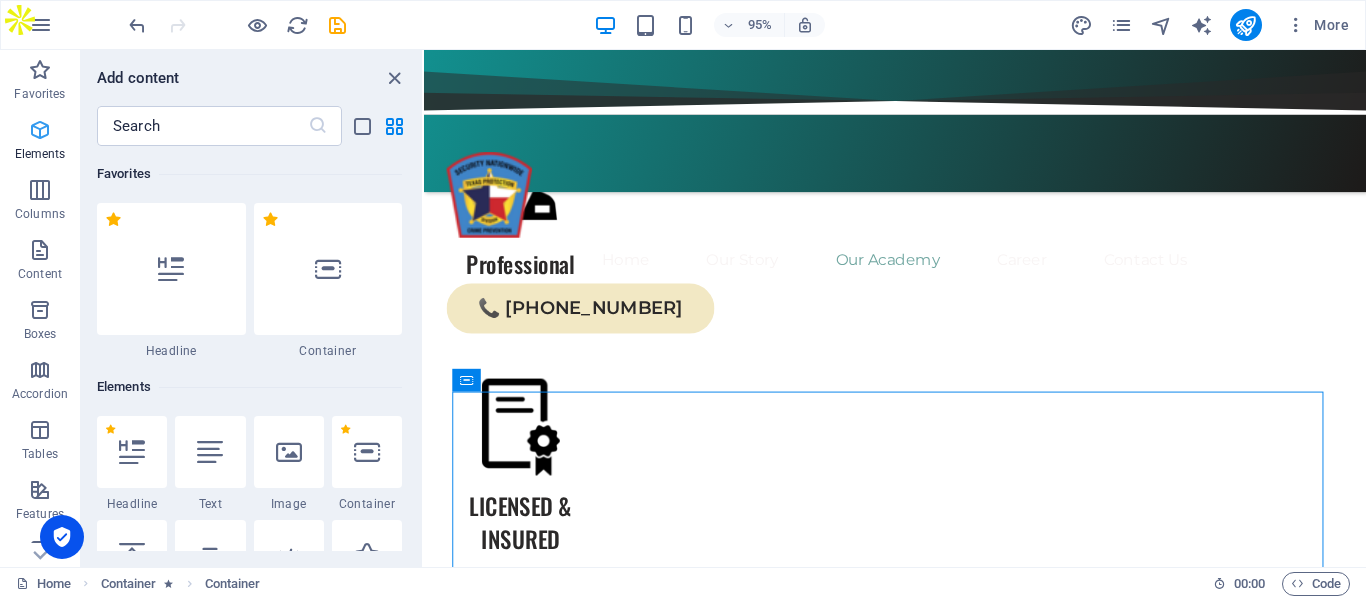 scroll, scrollTop: 213, scrollLeft: 0, axis: vertical 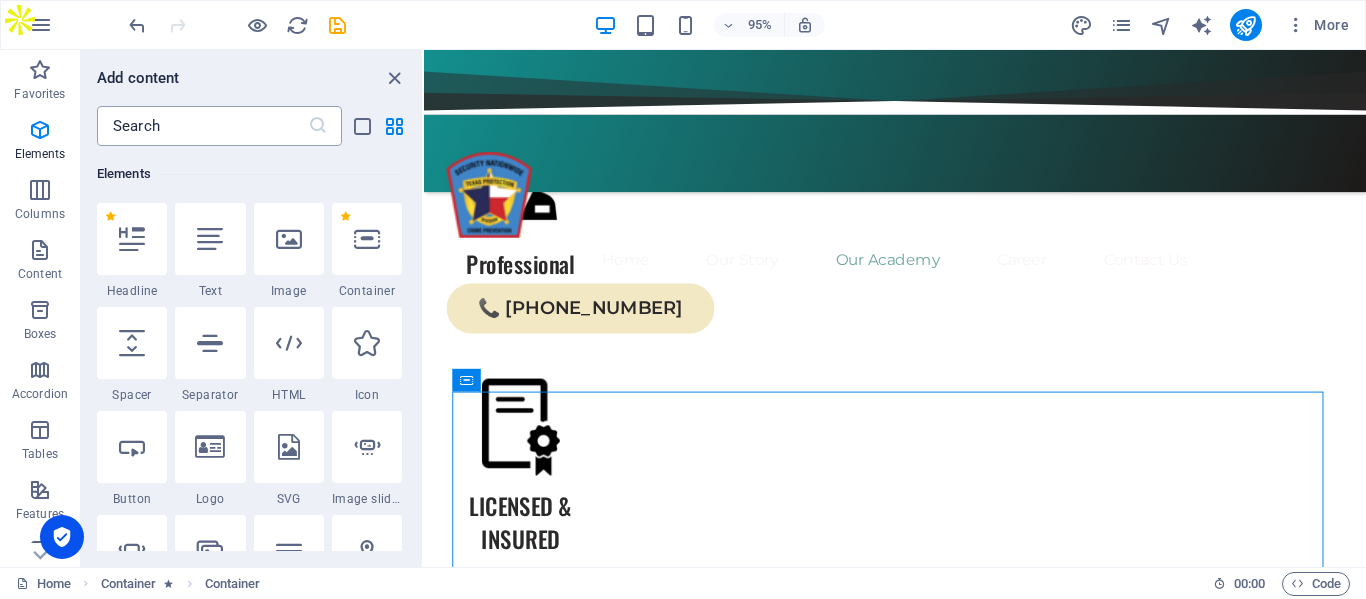 click at bounding box center (202, 126) 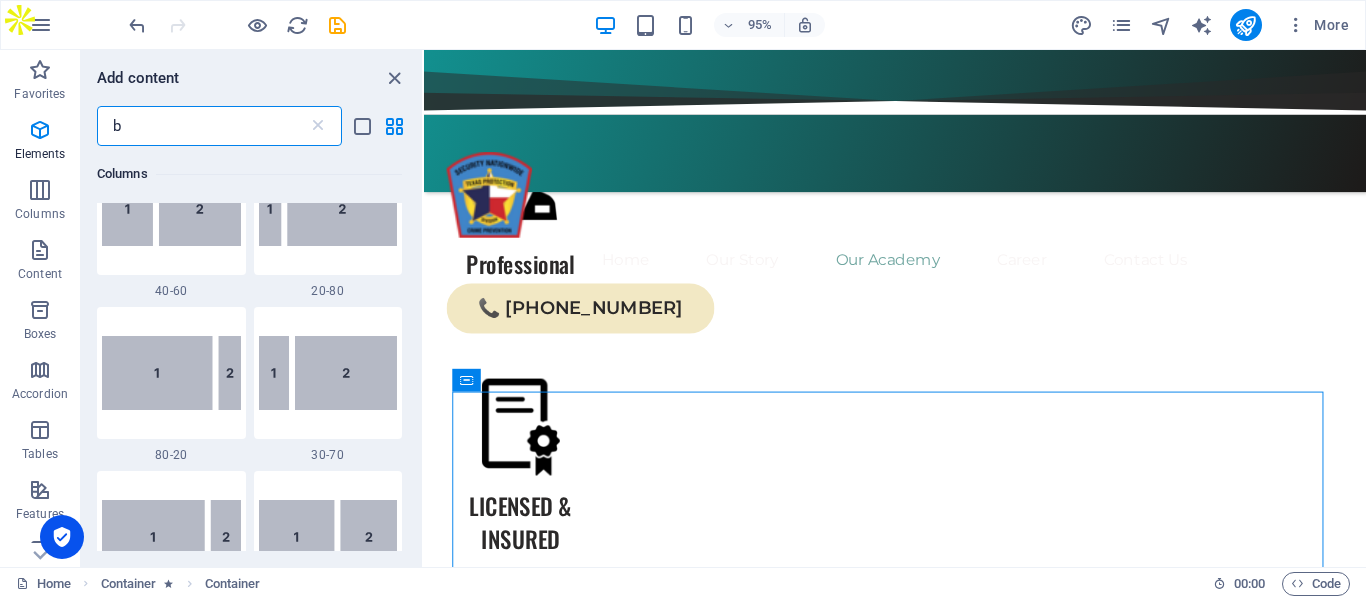scroll, scrollTop: 0, scrollLeft: 0, axis: both 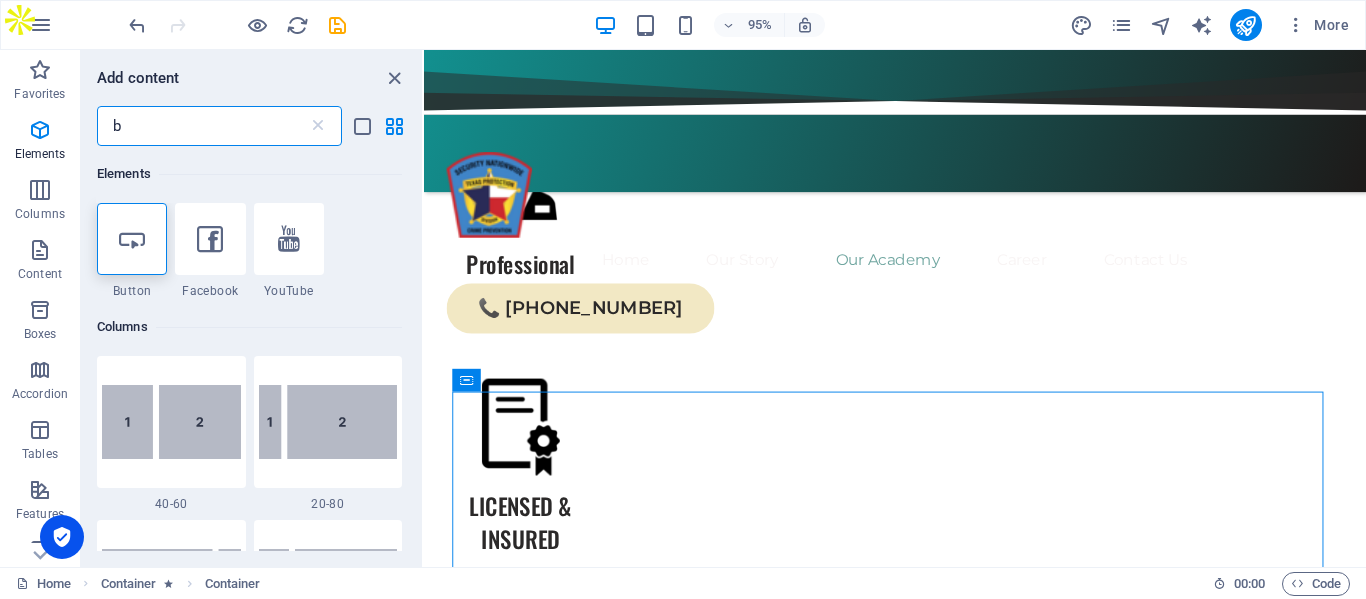 type on "bu" 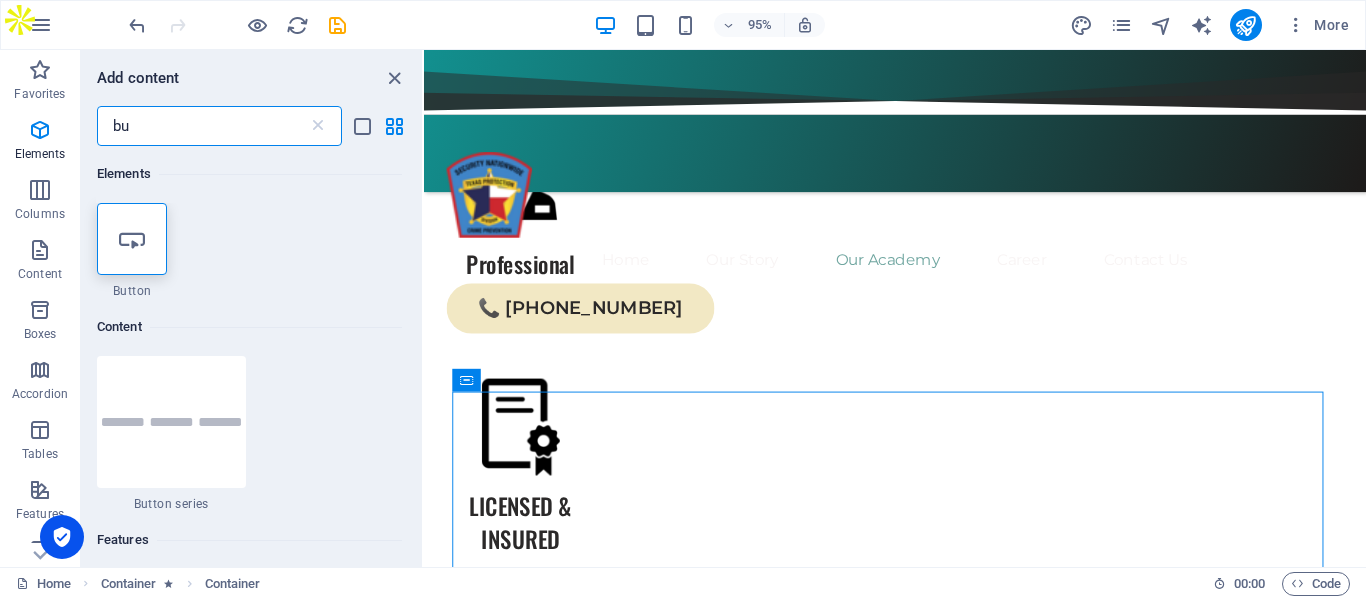 click at bounding box center [132, 239] 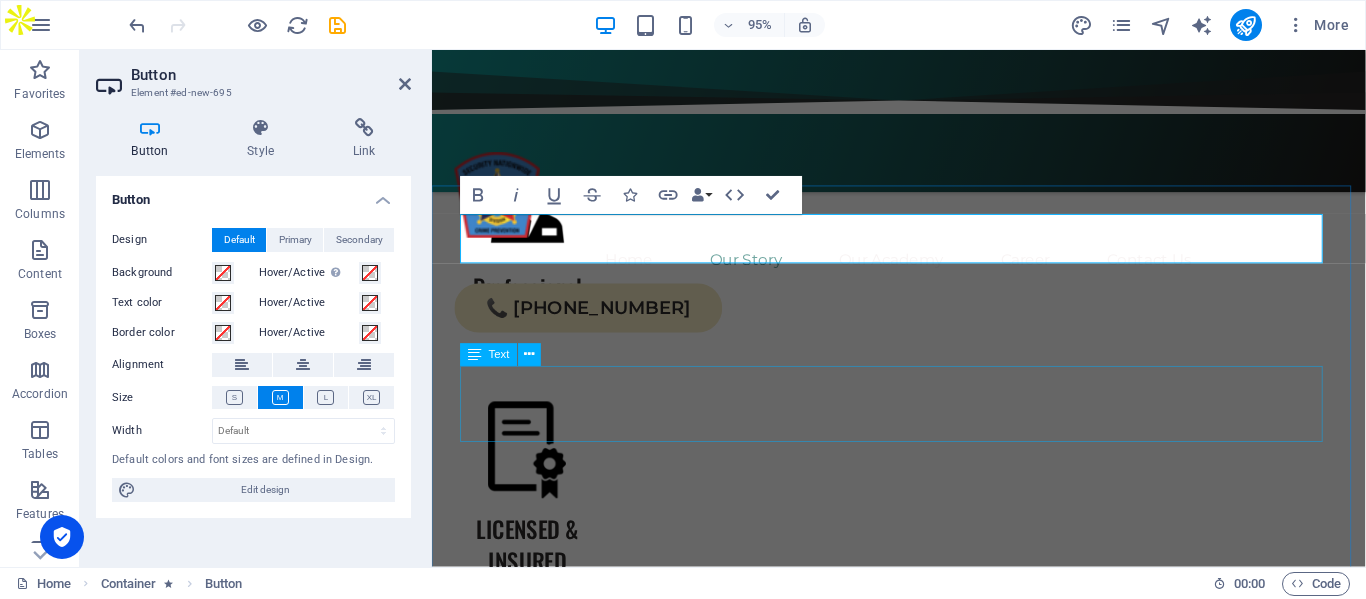 scroll, scrollTop: 4275, scrollLeft: 0, axis: vertical 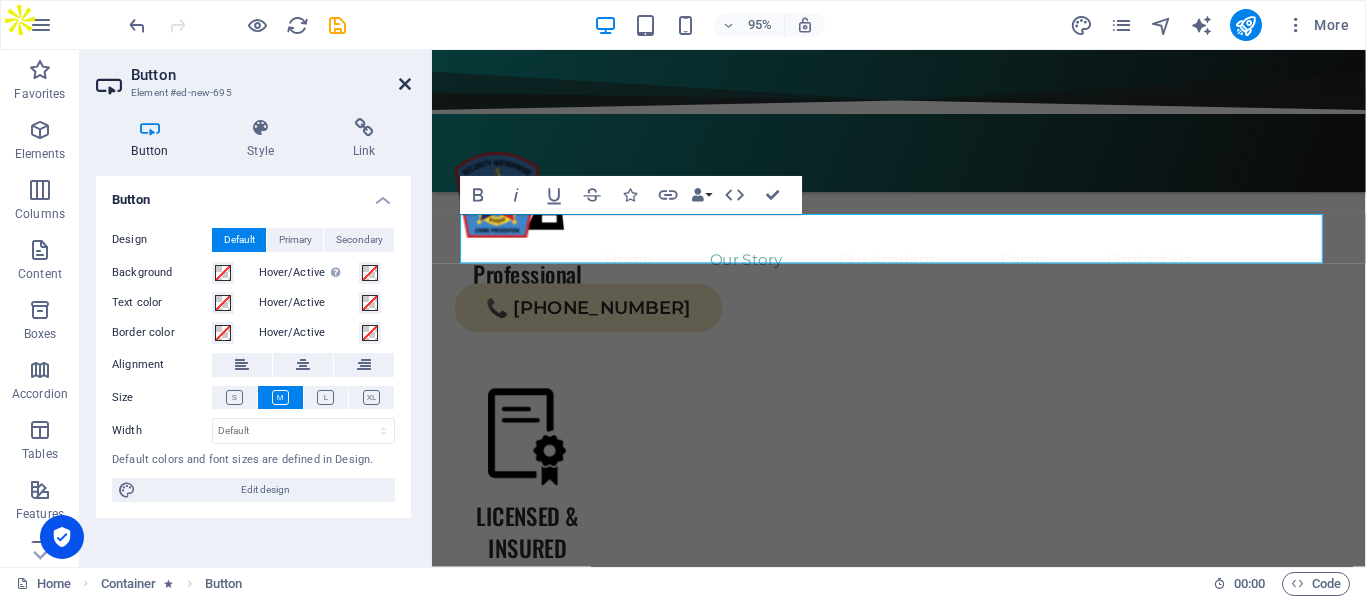 click at bounding box center [405, 84] 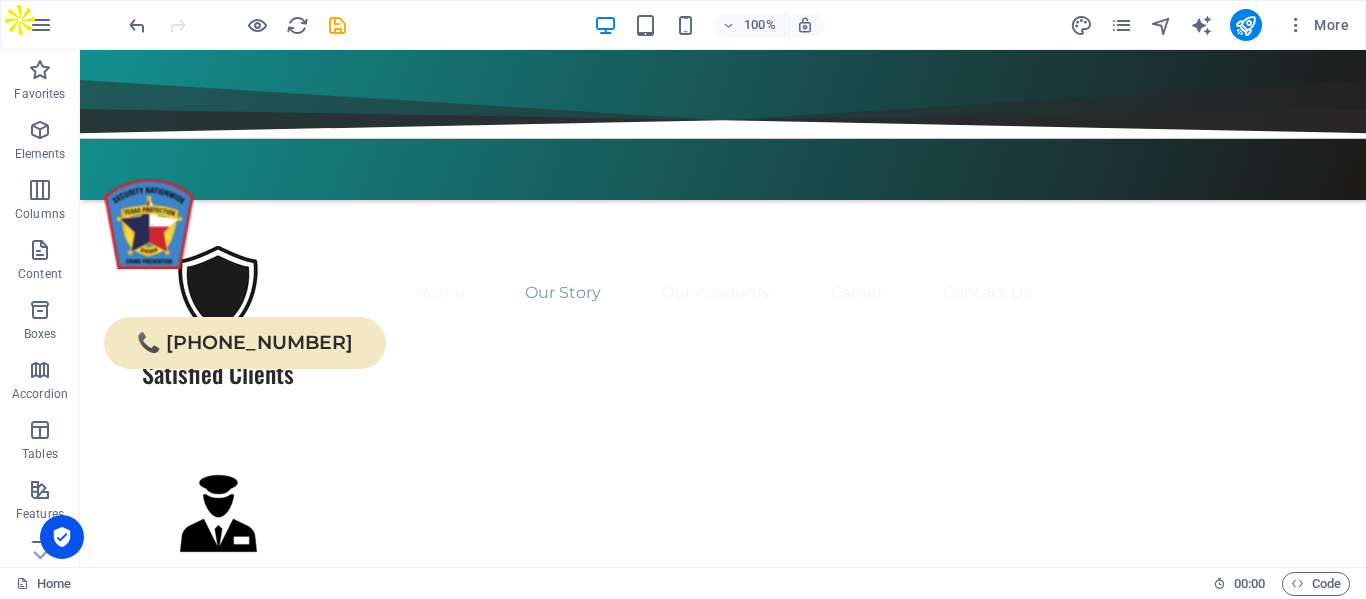 scroll, scrollTop: 3697, scrollLeft: 0, axis: vertical 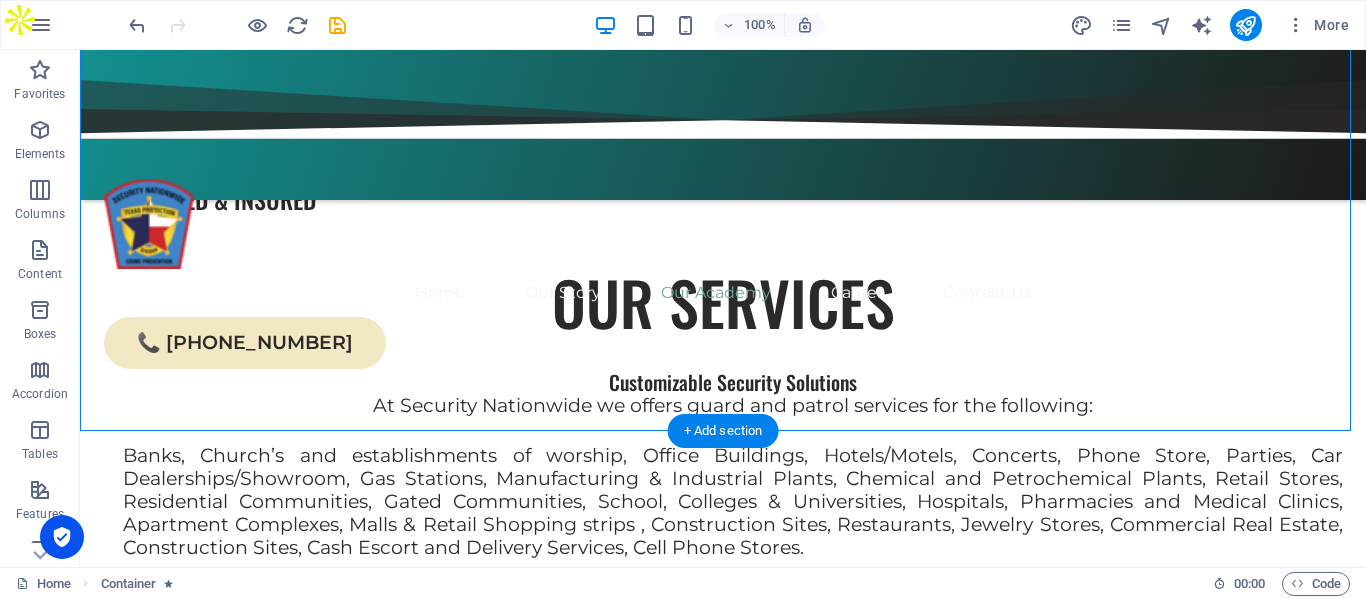 drag, startPoint x: 277, startPoint y: 394, endPoint x: 320, endPoint y: 405, distance: 44.38468 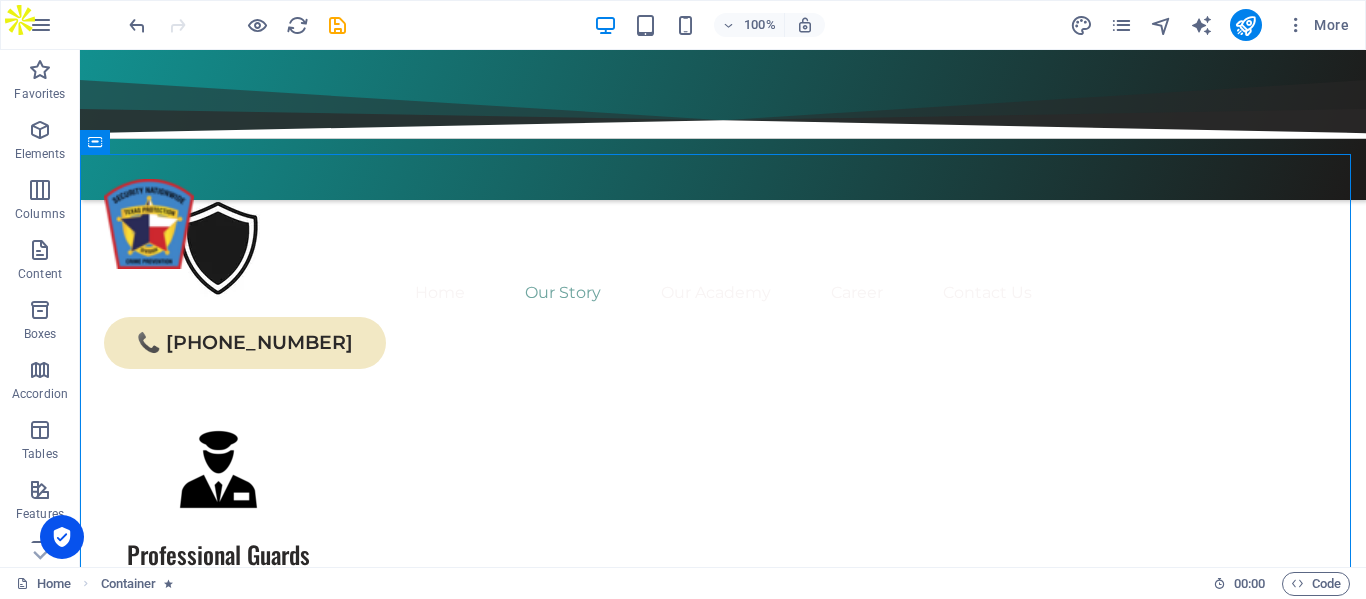 scroll, scrollTop: 3755, scrollLeft: 0, axis: vertical 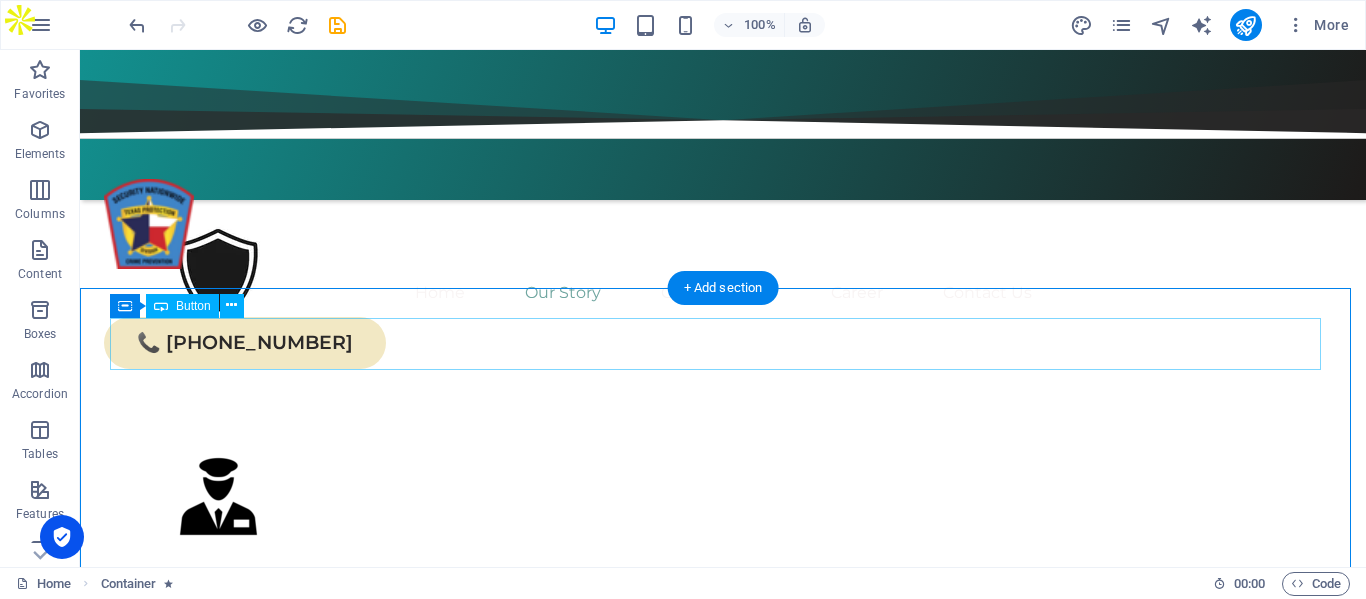 click on "Button label" at bounding box center [723, 3385] 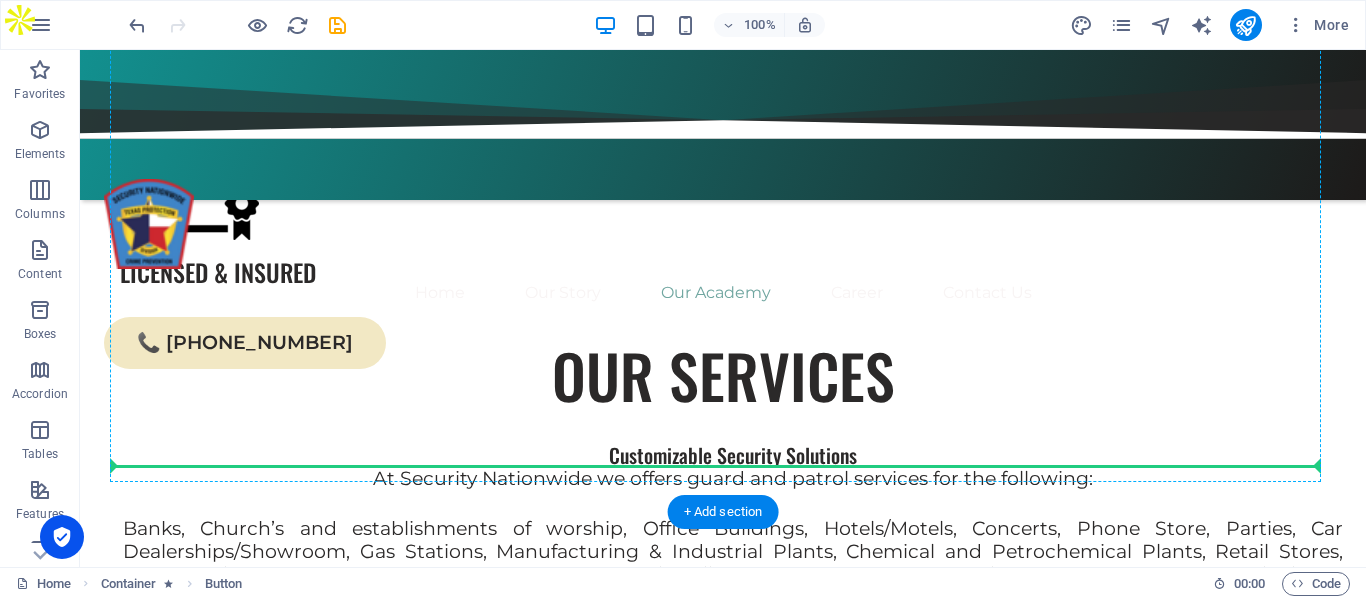 scroll, scrollTop: 4309, scrollLeft: 0, axis: vertical 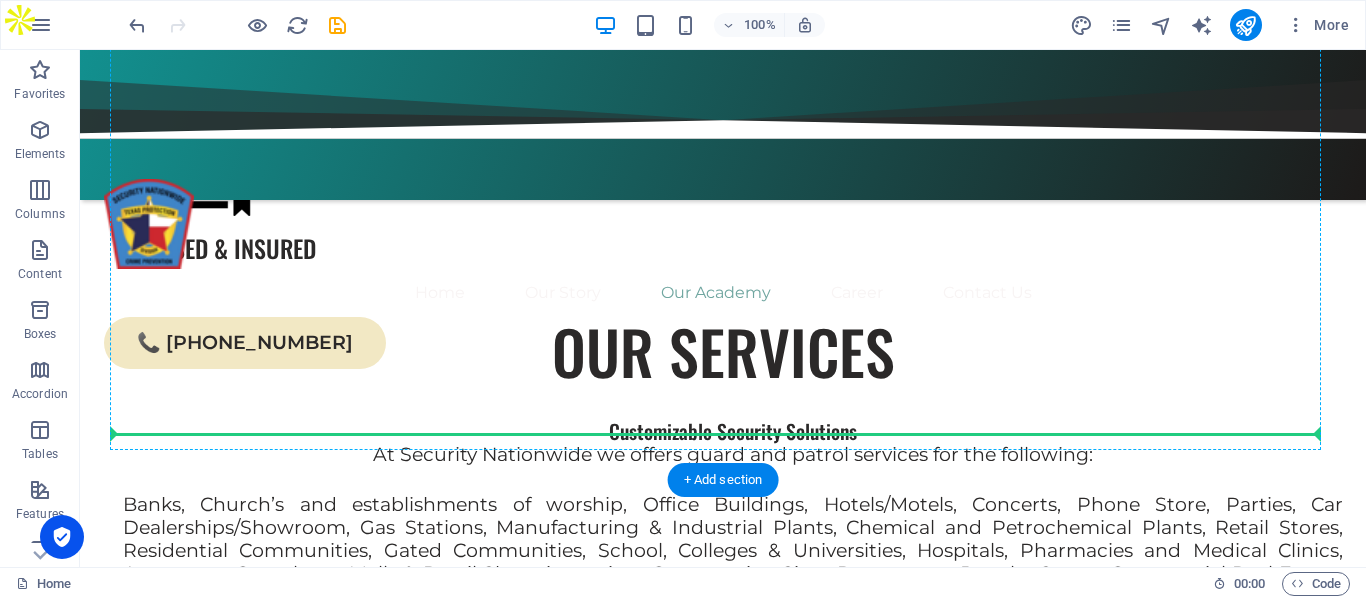 drag, startPoint x: 265, startPoint y: 331, endPoint x: 256, endPoint y: 432, distance: 101.4002 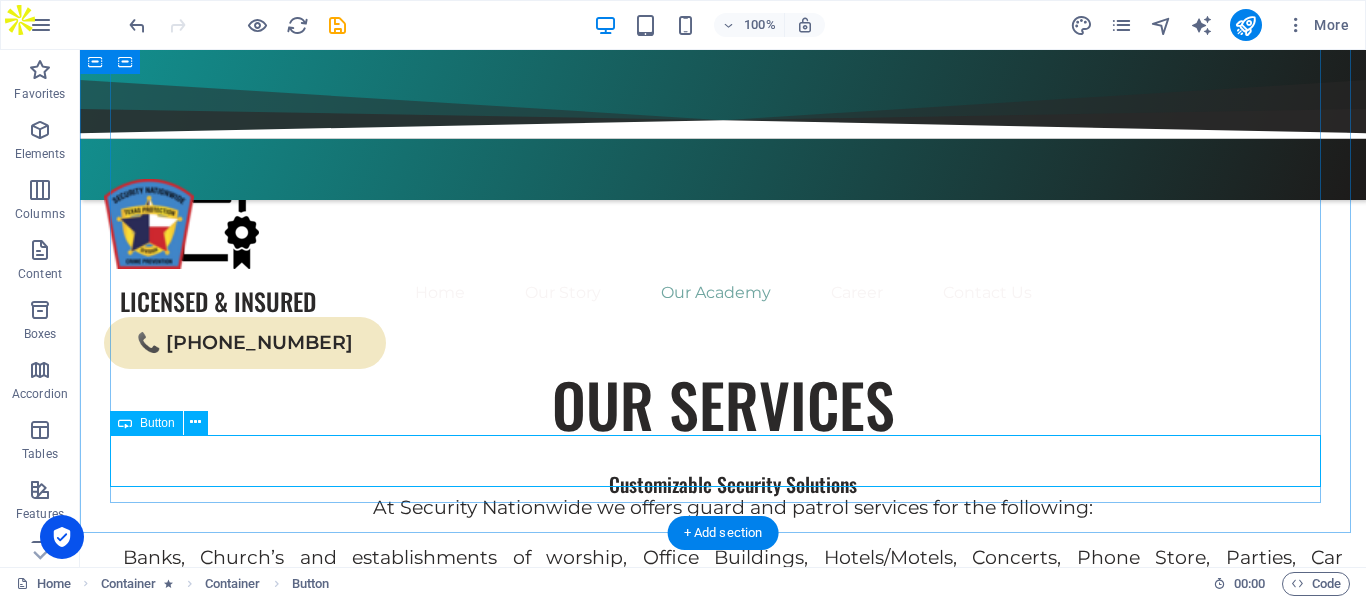click on "Button label" at bounding box center [723, 3511] 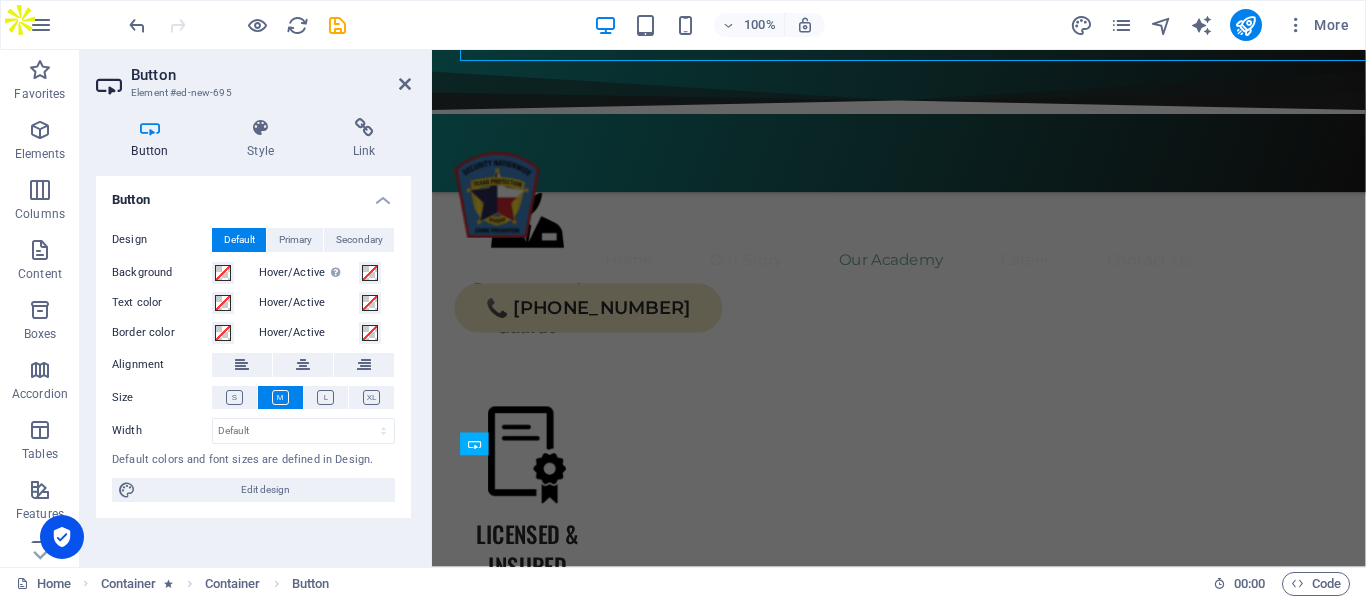 scroll, scrollTop: 4681, scrollLeft: 0, axis: vertical 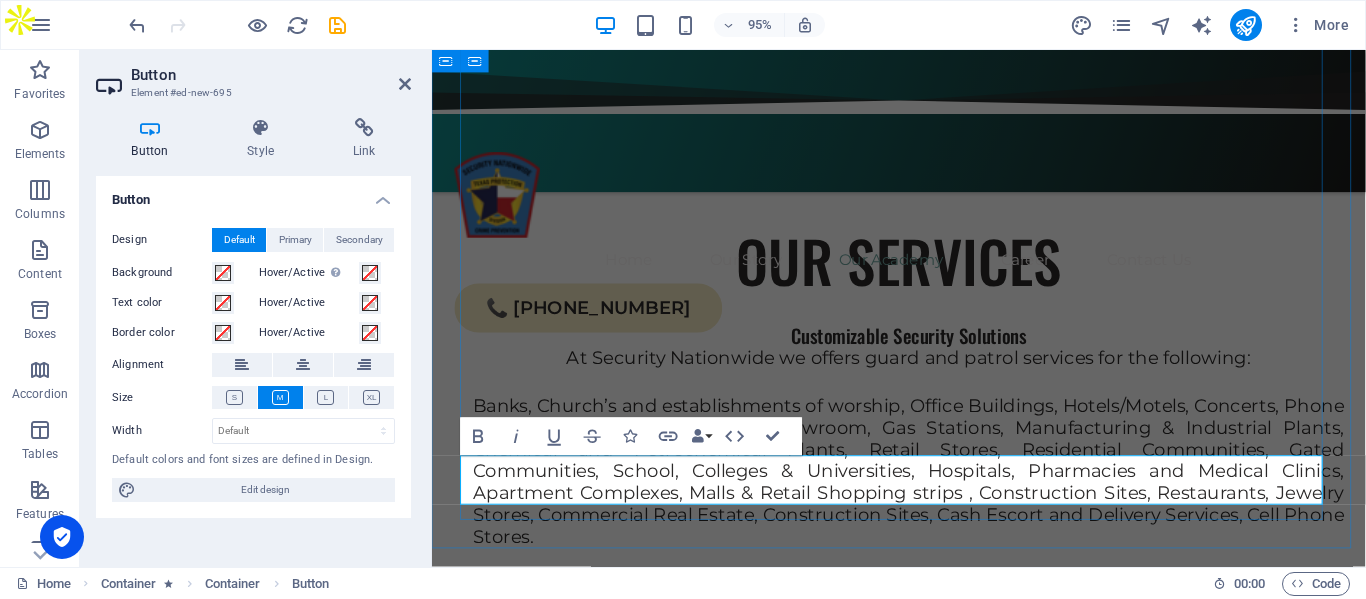type 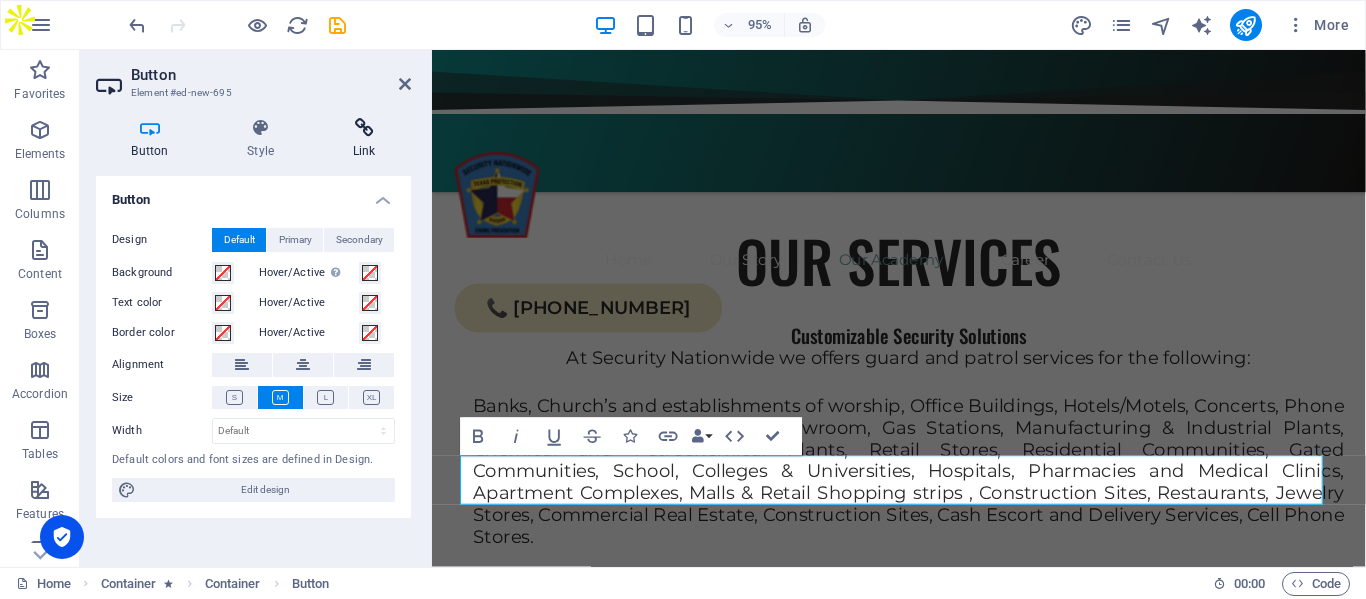click at bounding box center (364, 128) 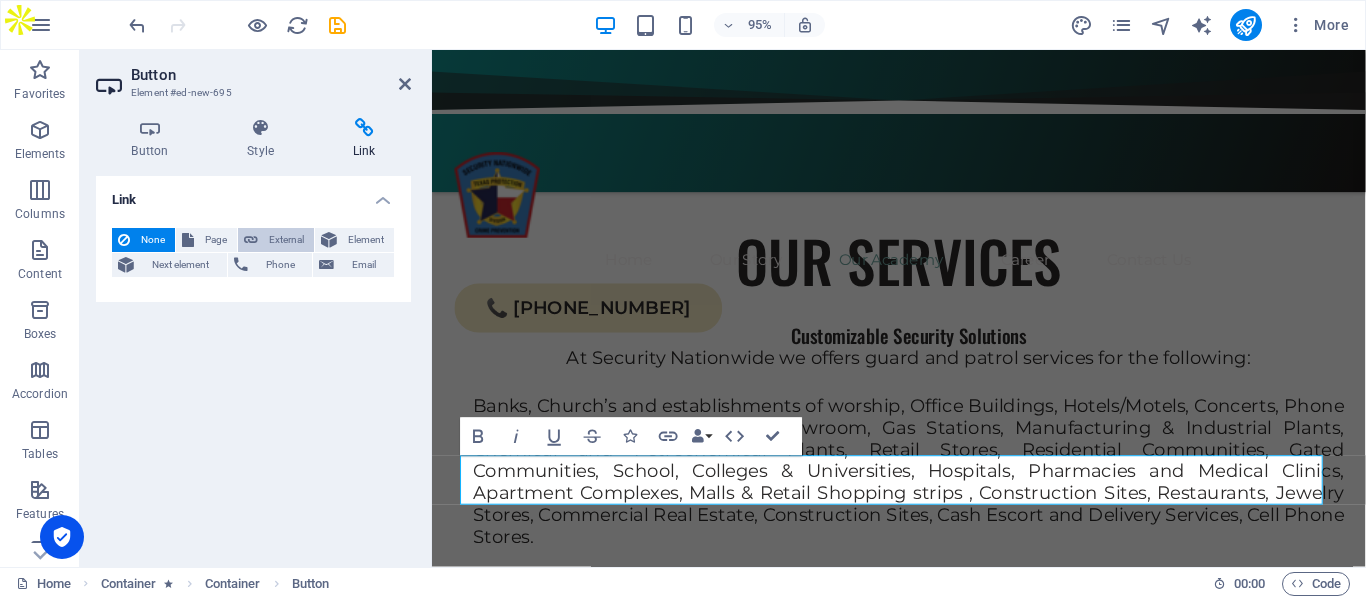 click on "External" at bounding box center (286, 240) 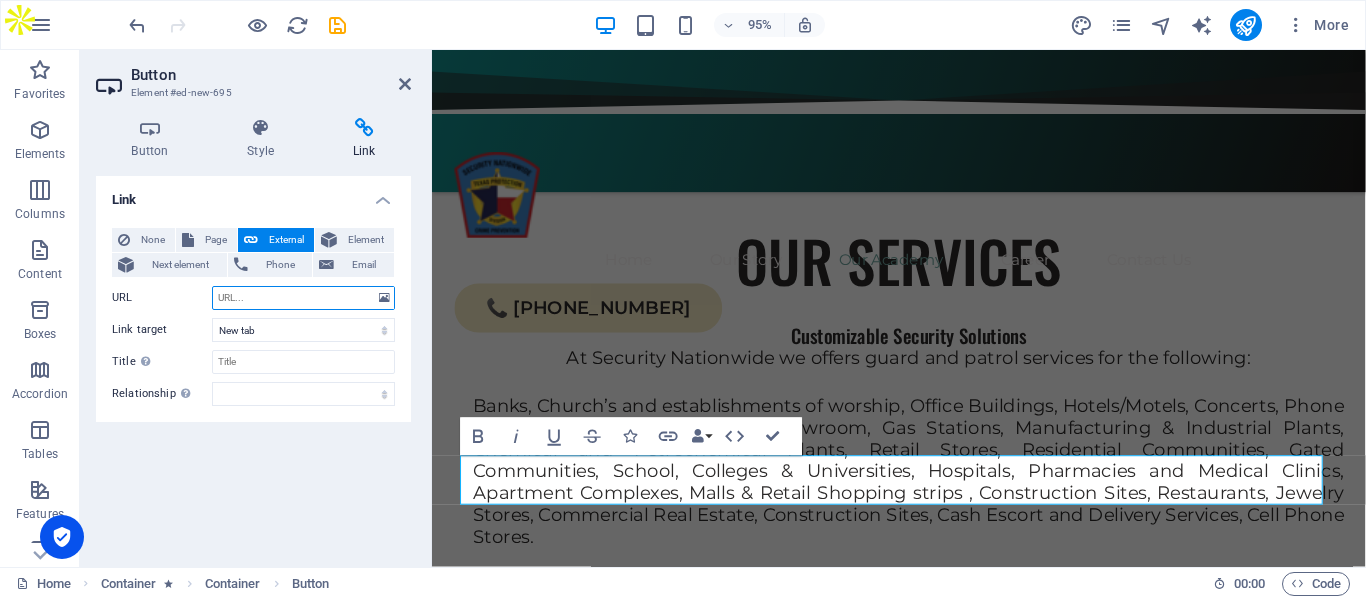 click on "URL" at bounding box center (303, 298) 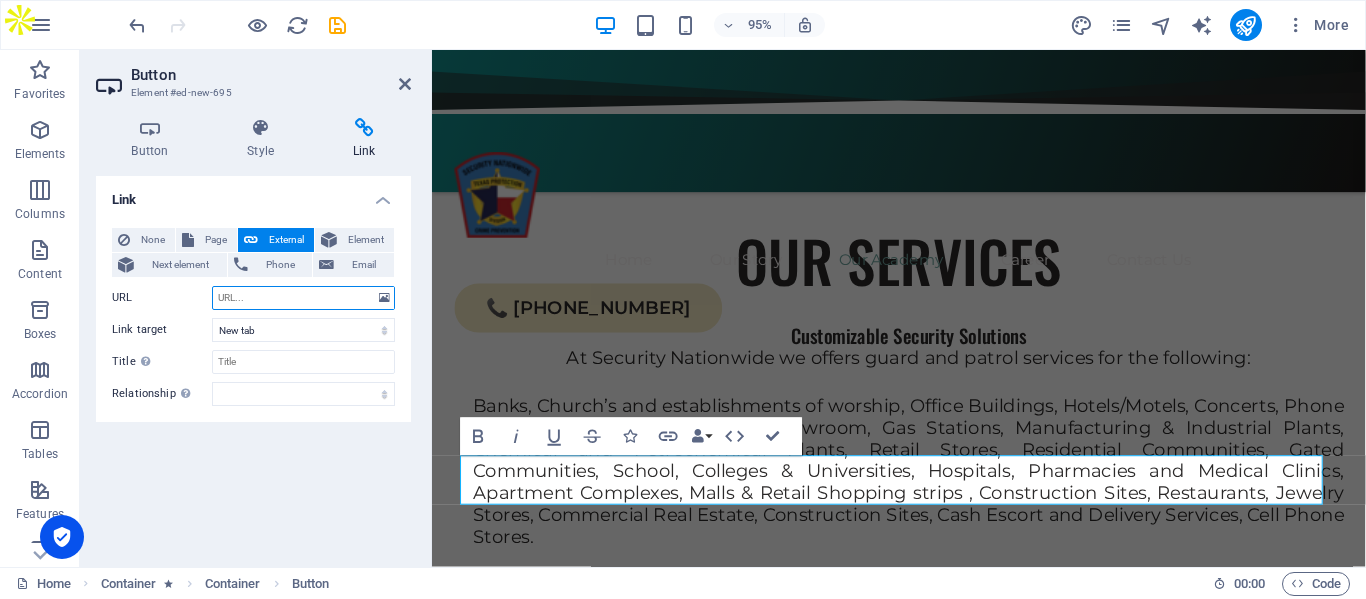 click on "URL" at bounding box center [303, 298] 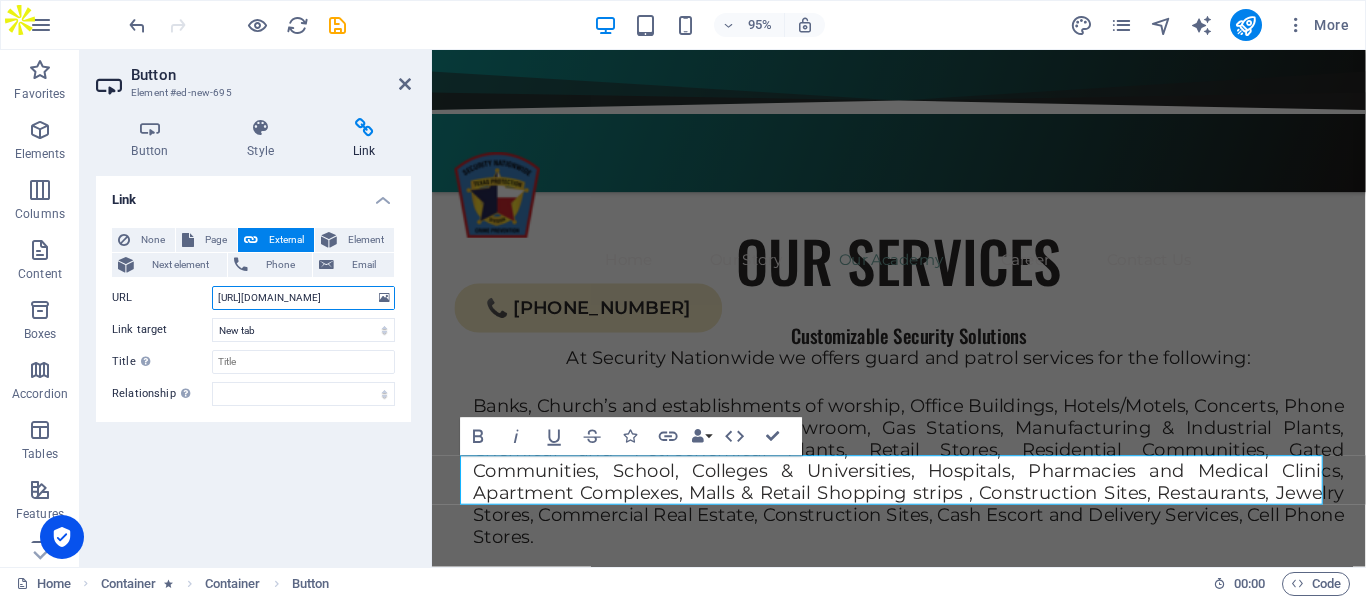 scroll, scrollTop: 0, scrollLeft: 25, axis: horizontal 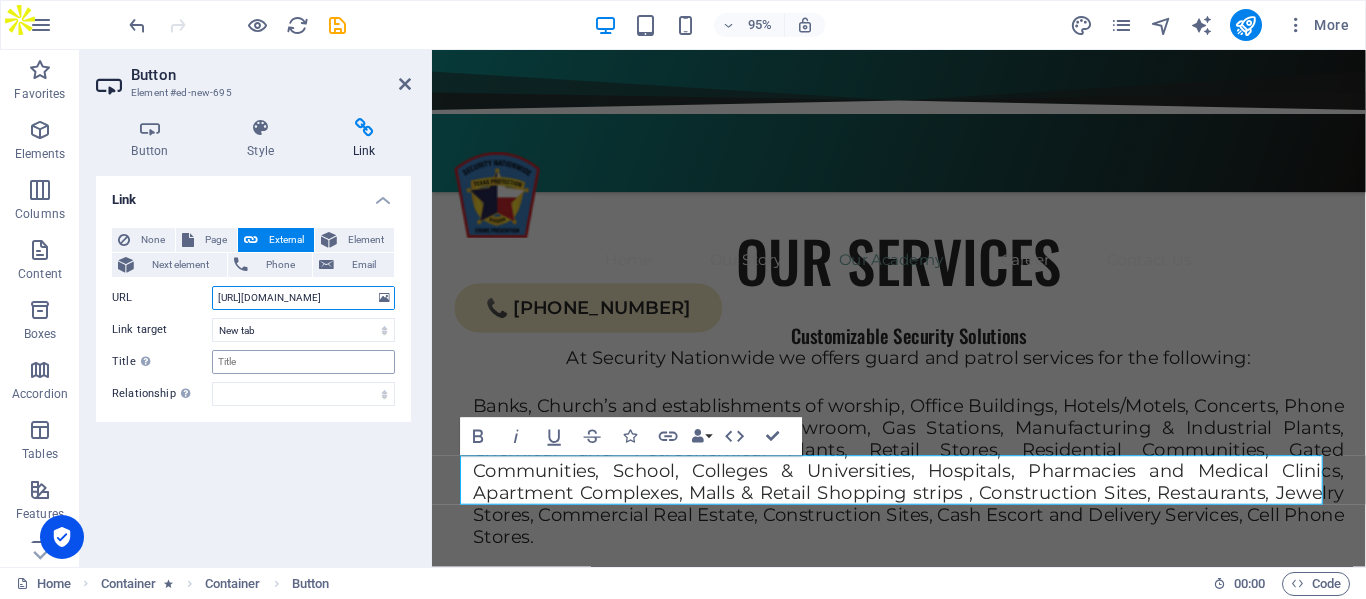 type on "[URL][DOMAIN_NAME]" 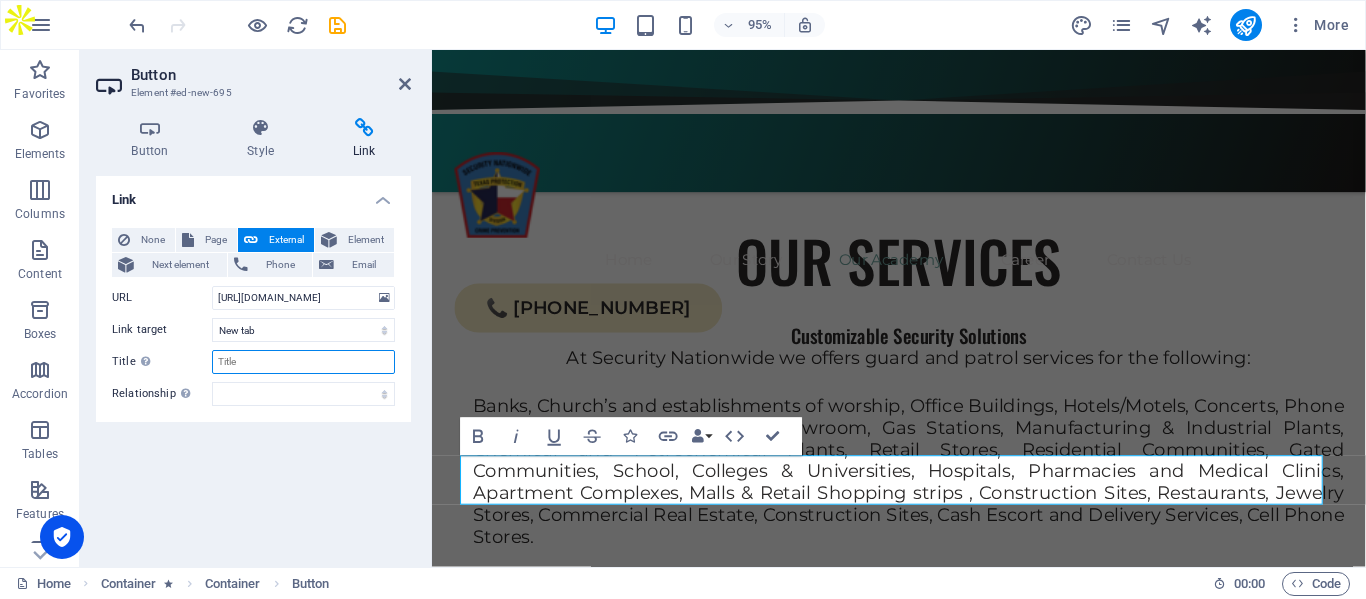 click on "Title Additional link description, should not be the same as the link text. The title is most often shown as a tooltip text when the mouse moves over the element. Leave empty if uncertain." at bounding box center (303, 362) 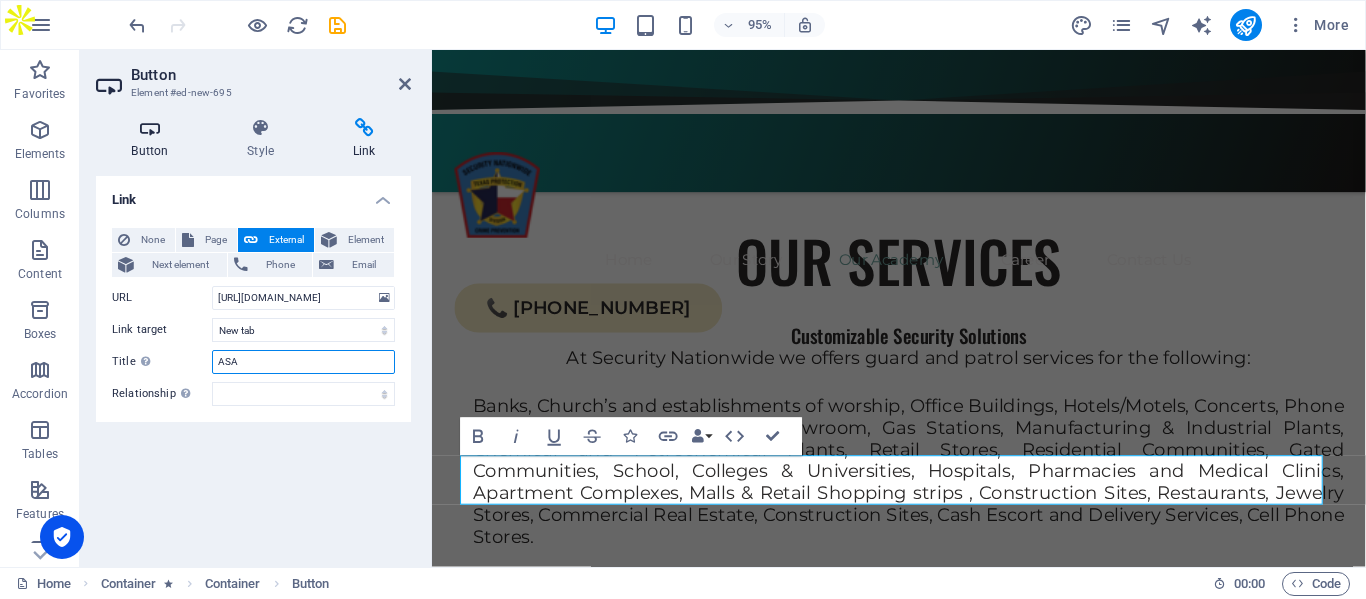 type on "ASA" 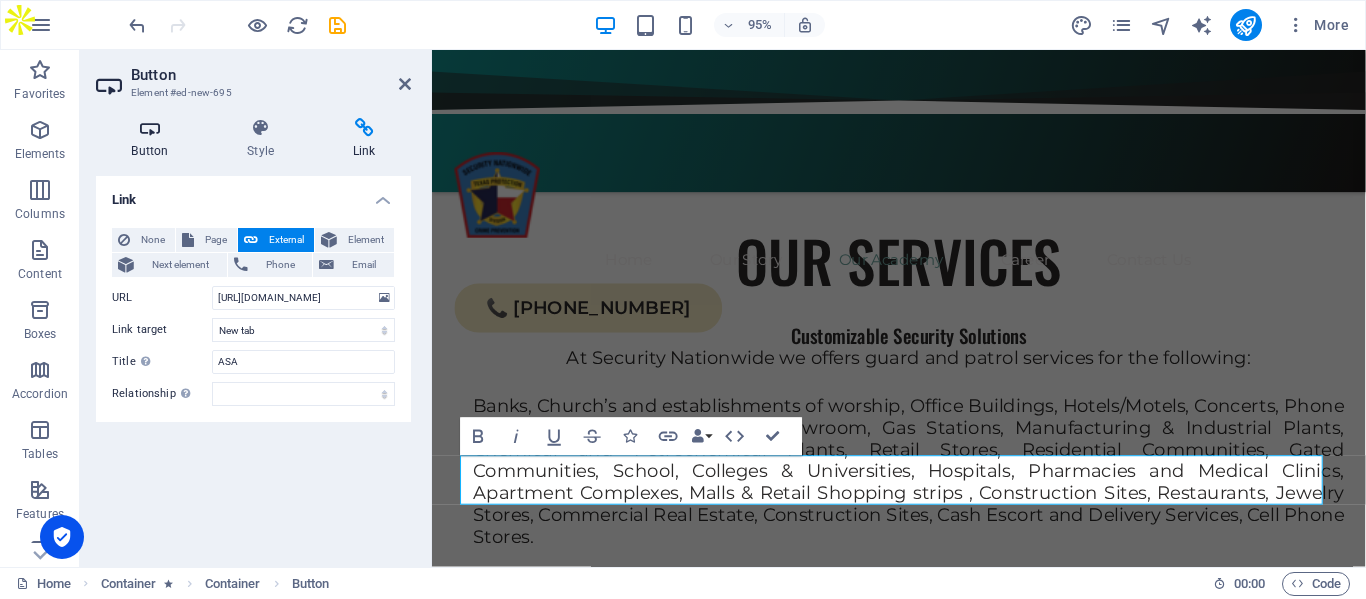 click at bounding box center [150, 128] 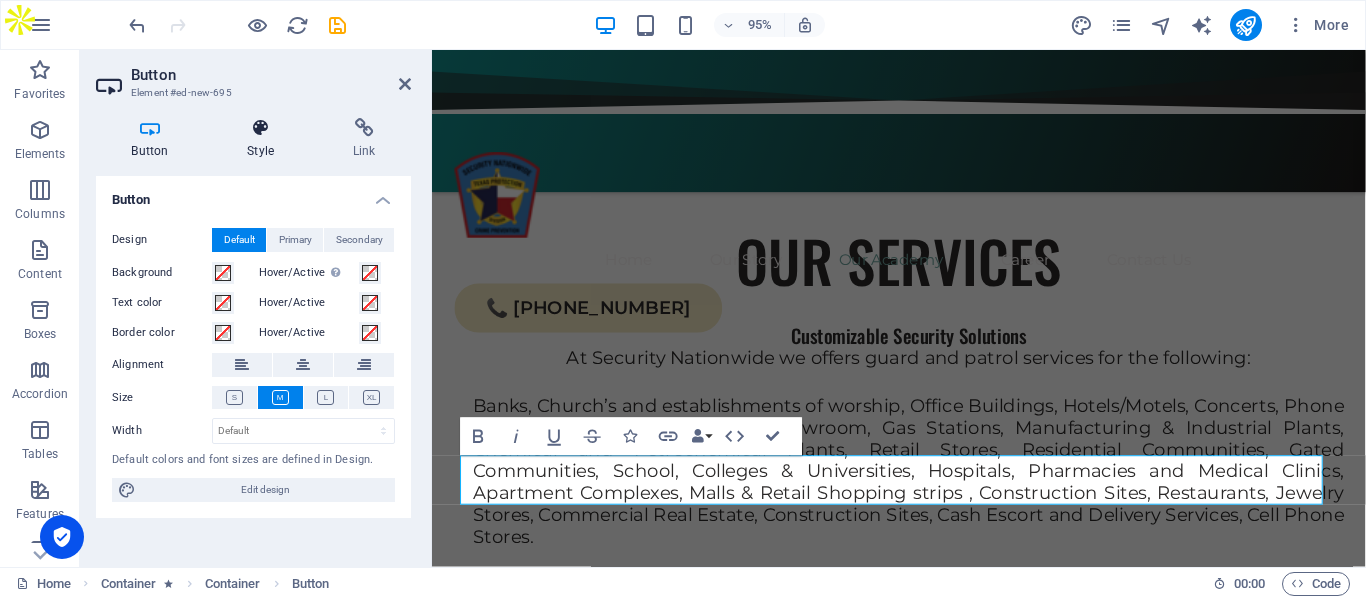click on "Style" at bounding box center (265, 139) 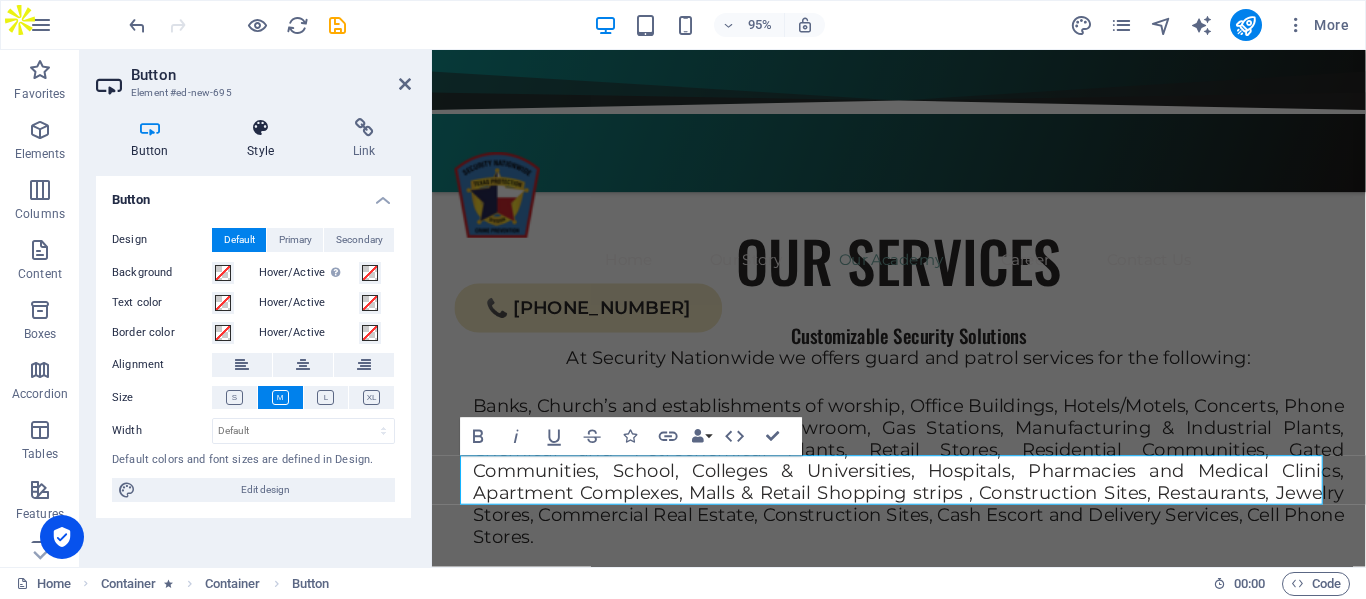 click on "Style" at bounding box center [265, 139] 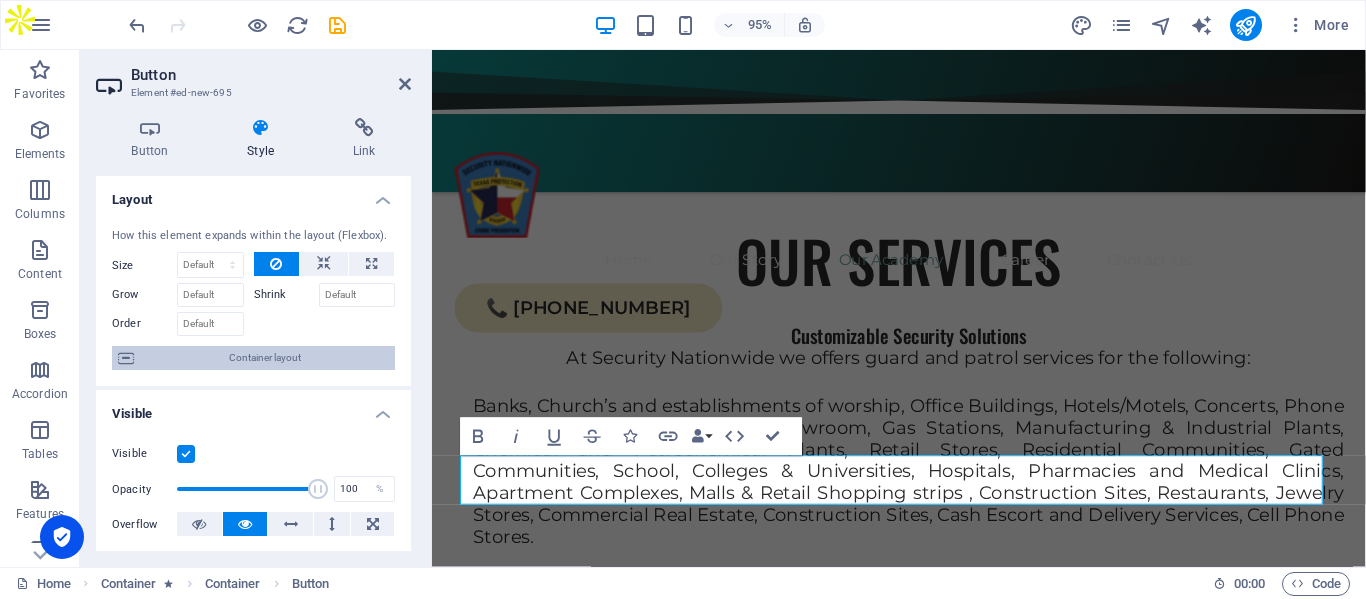 click on "Container layout" at bounding box center (264, 358) 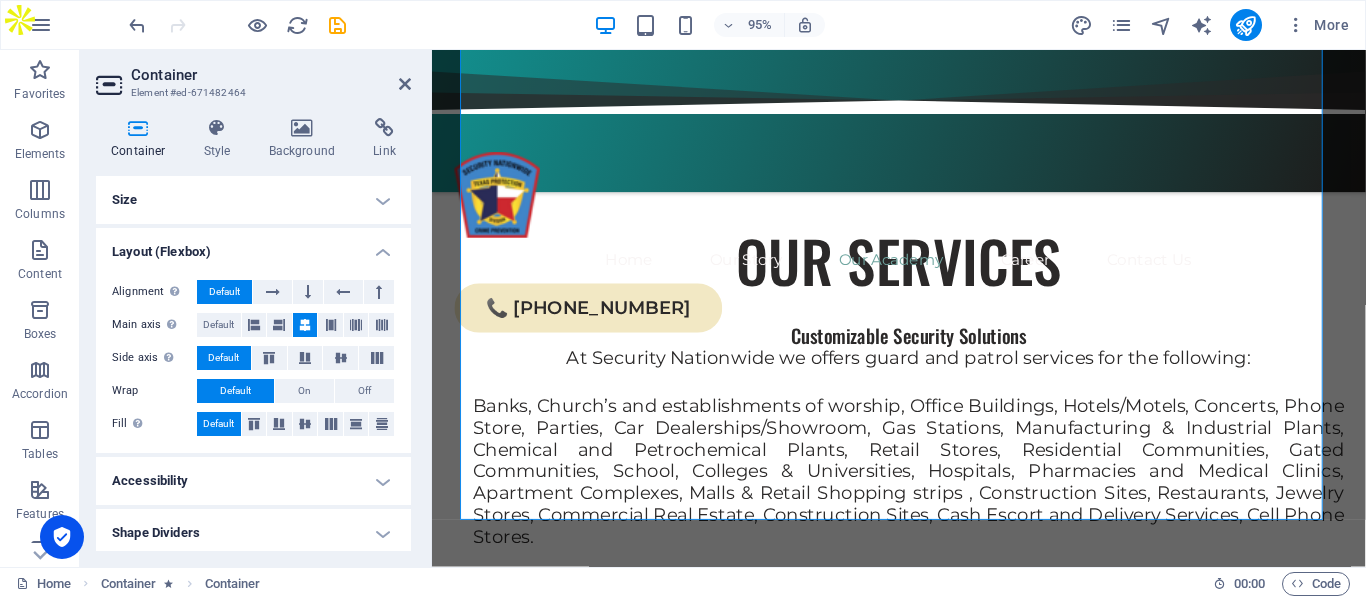 click on "Layout (Flexbox)" at bounding box center [253, 246] 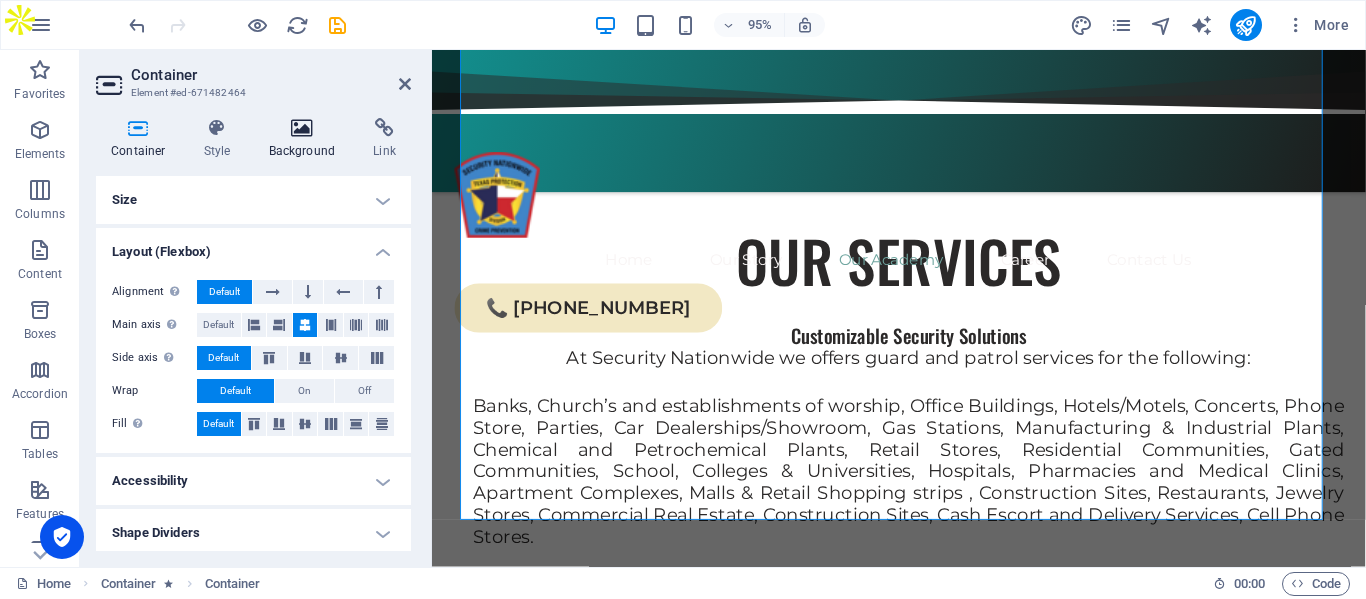 click at bounding box center [302, 128] 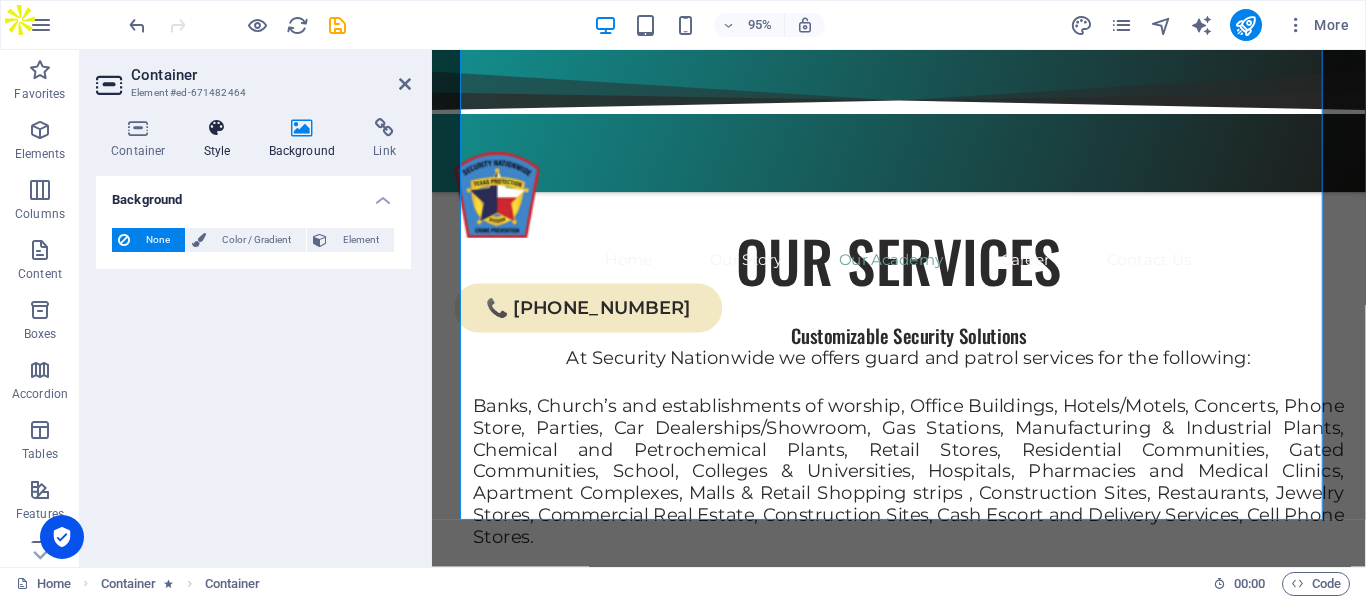 click on "Style" at bounding box center (221, 139) 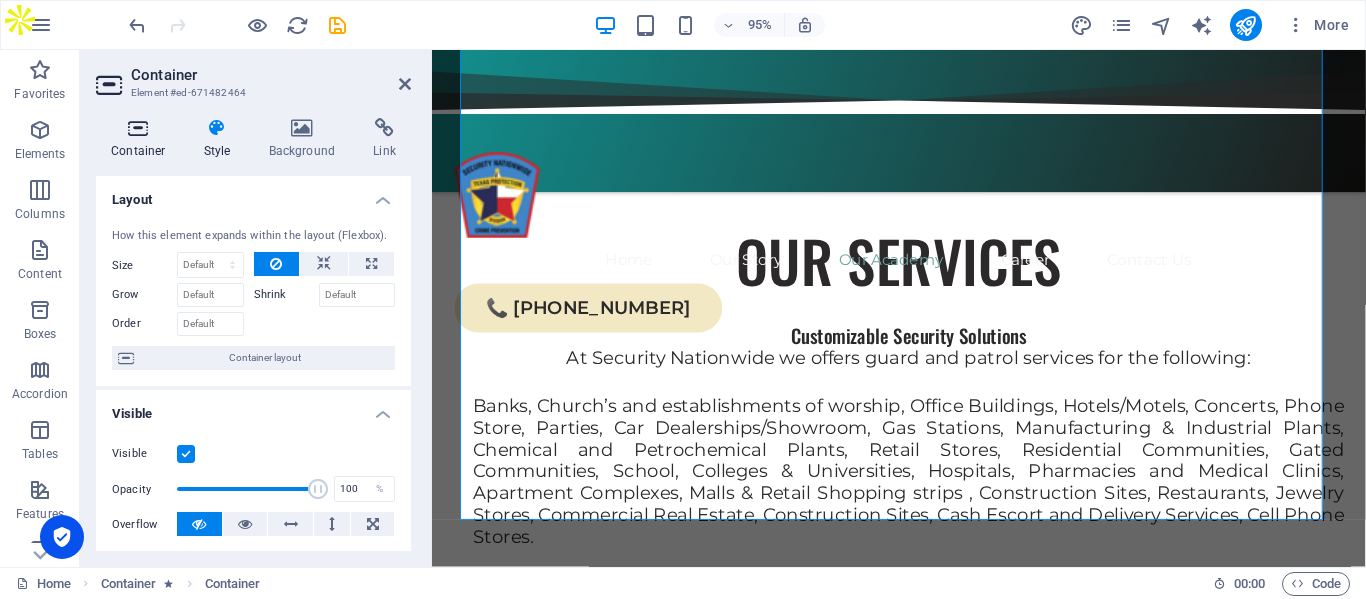 click on "Container" at bounding box center (142, 139) 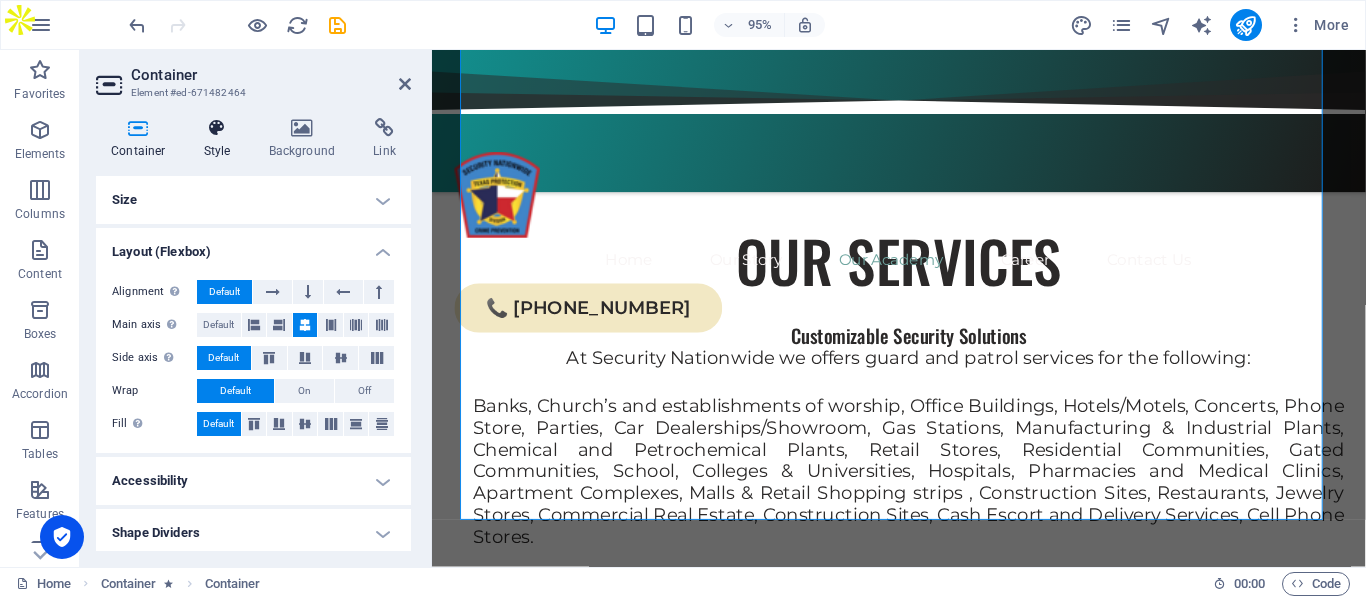 click at bounding box center [217, 128] 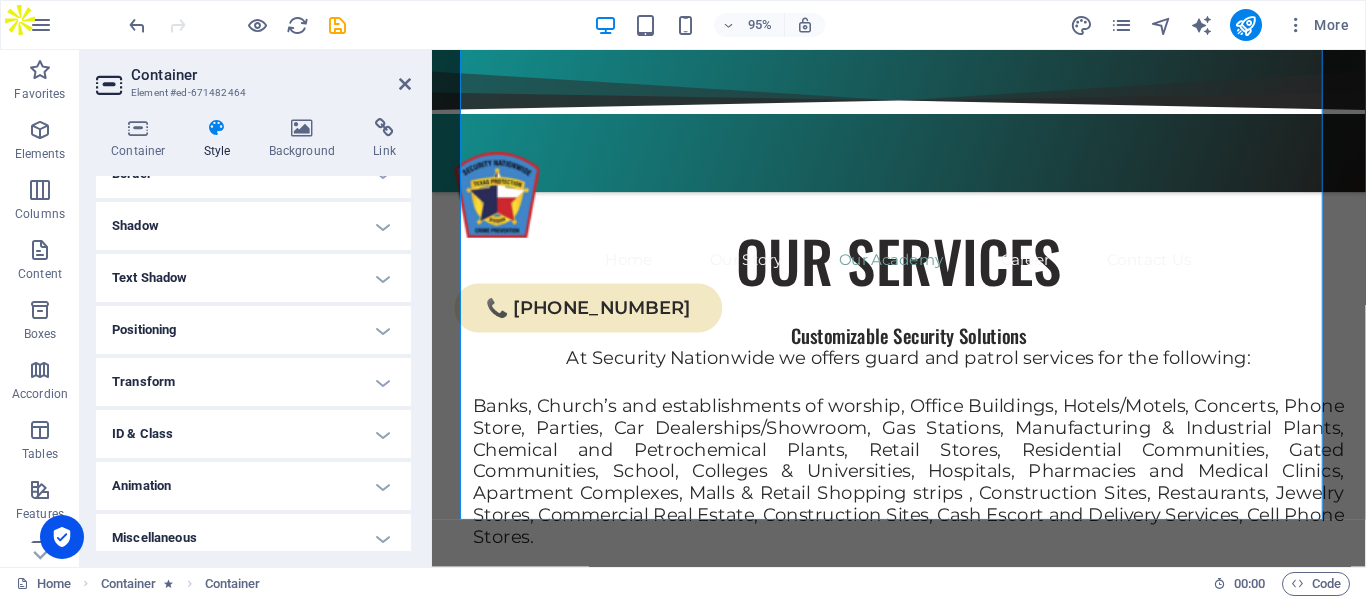 scroll, scrollTop: 470, scrollLeft: 0, axis: vertical 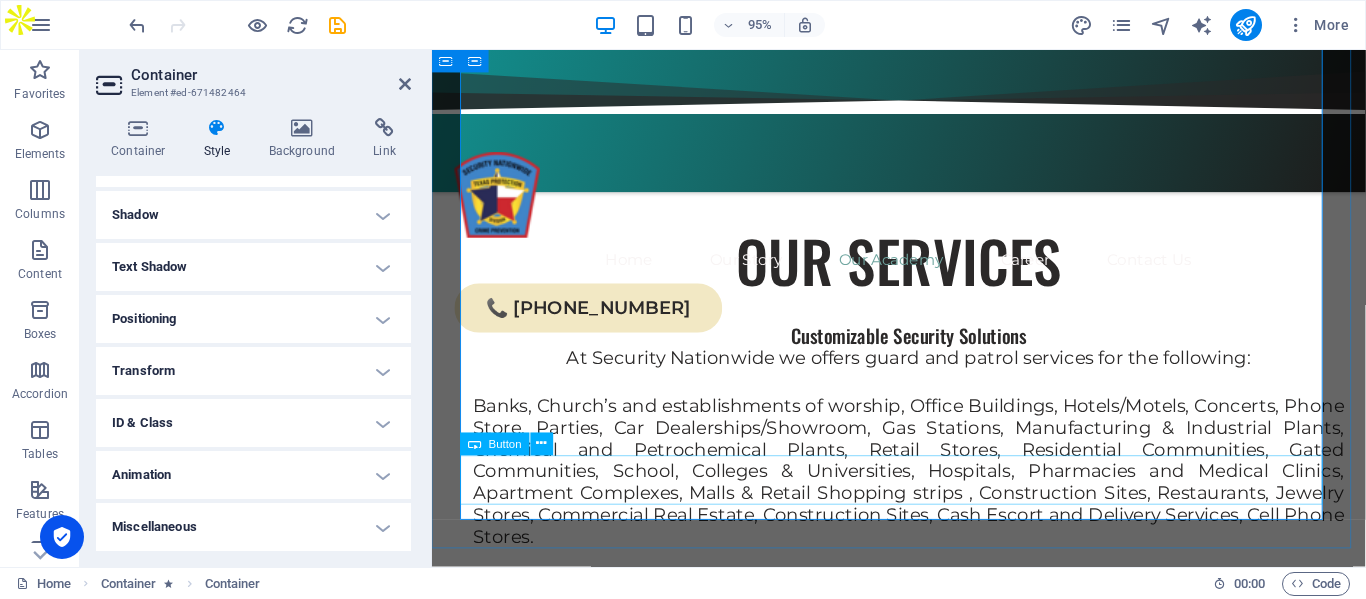 click on "Visit Our Academy" at bounding box center [923, 3750] 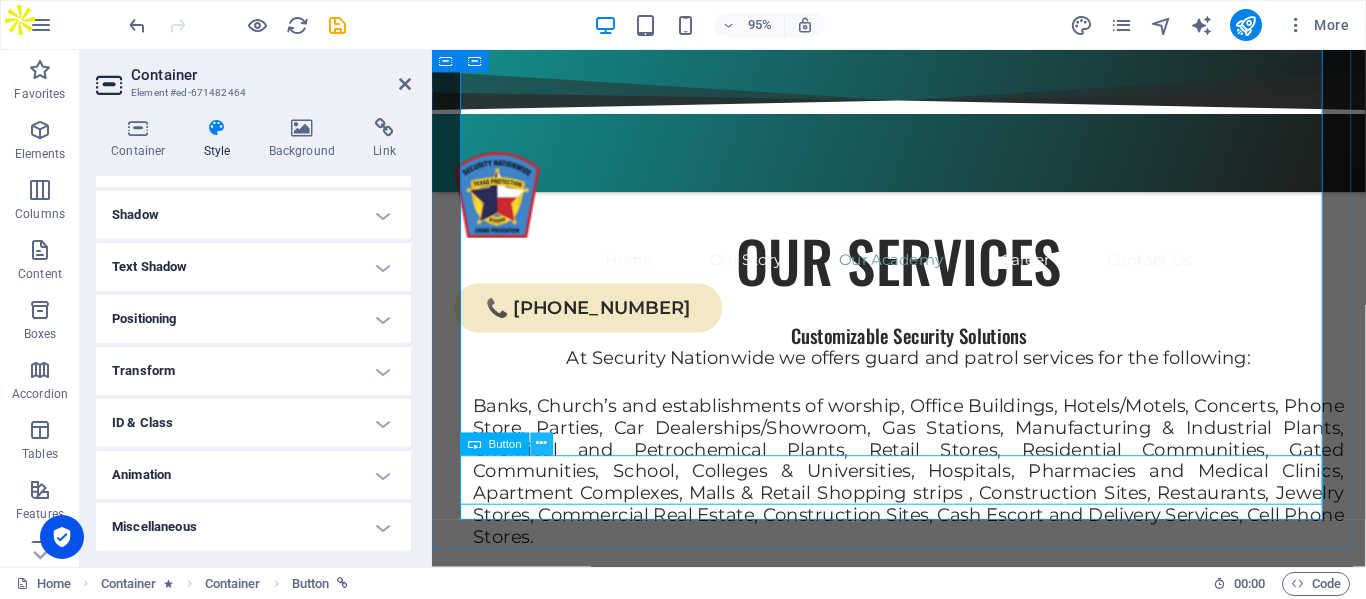 click at bounding box center (542, 444) 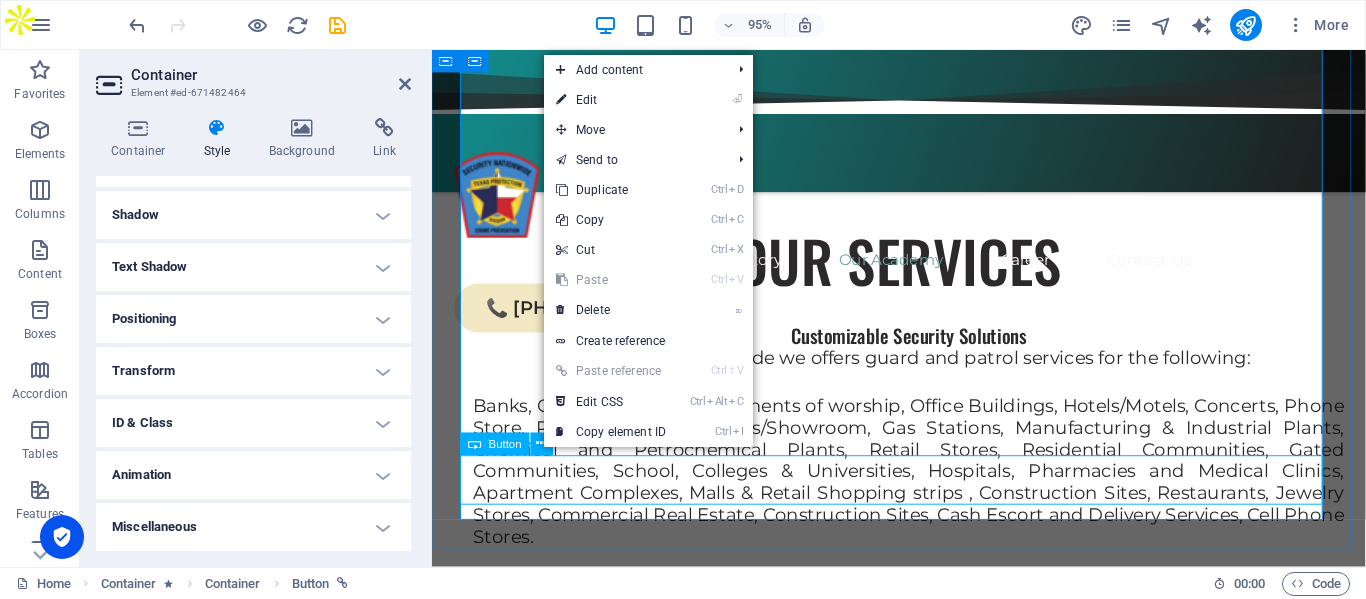 click on "Visit Our Academy" at bounding box center (923, 3750) 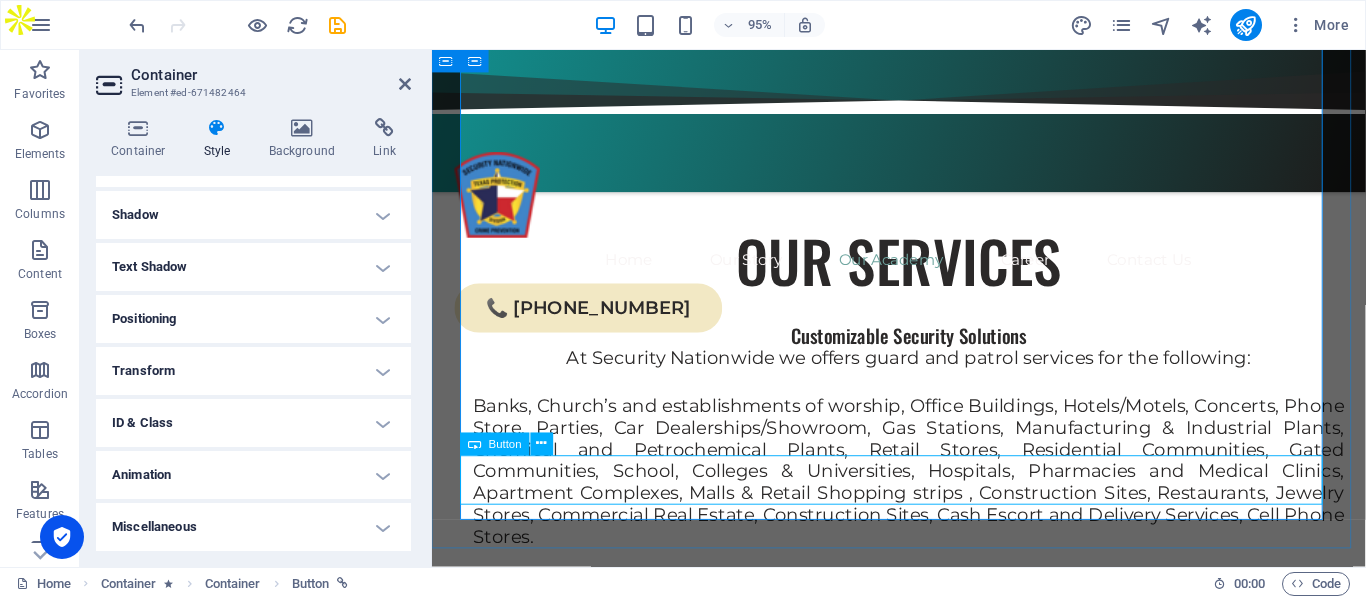 click on "Visit Our Academy" at bounding box center (923, 3750) 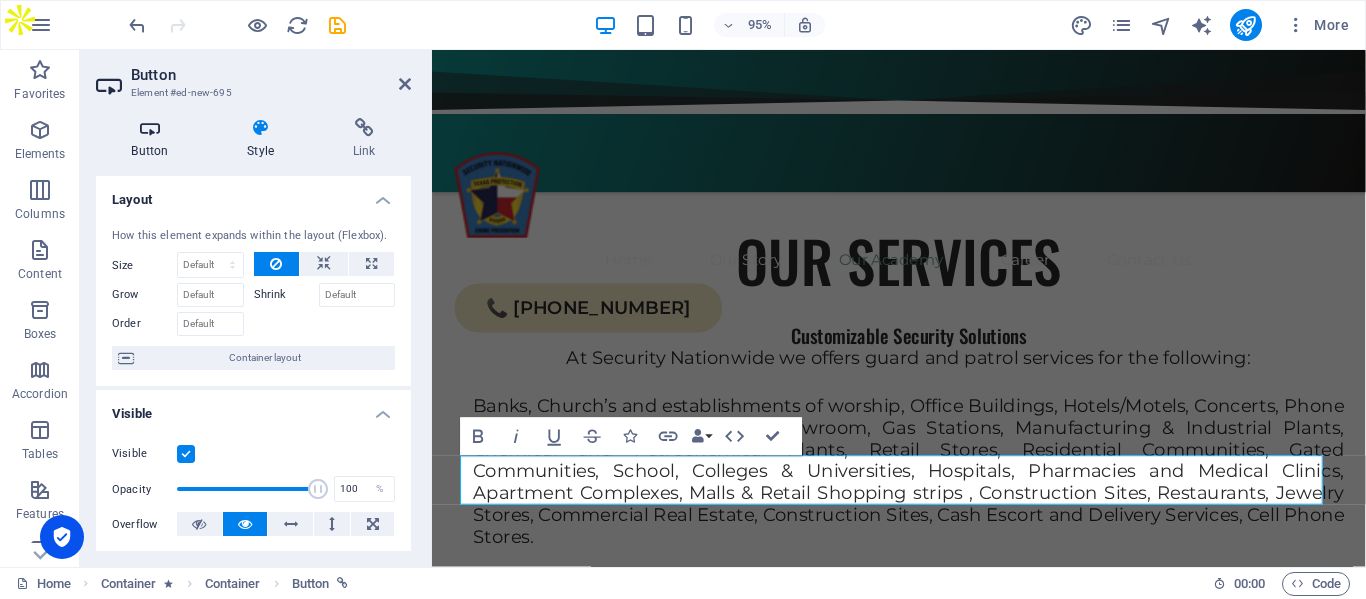 click at bounding box center [150, 128] 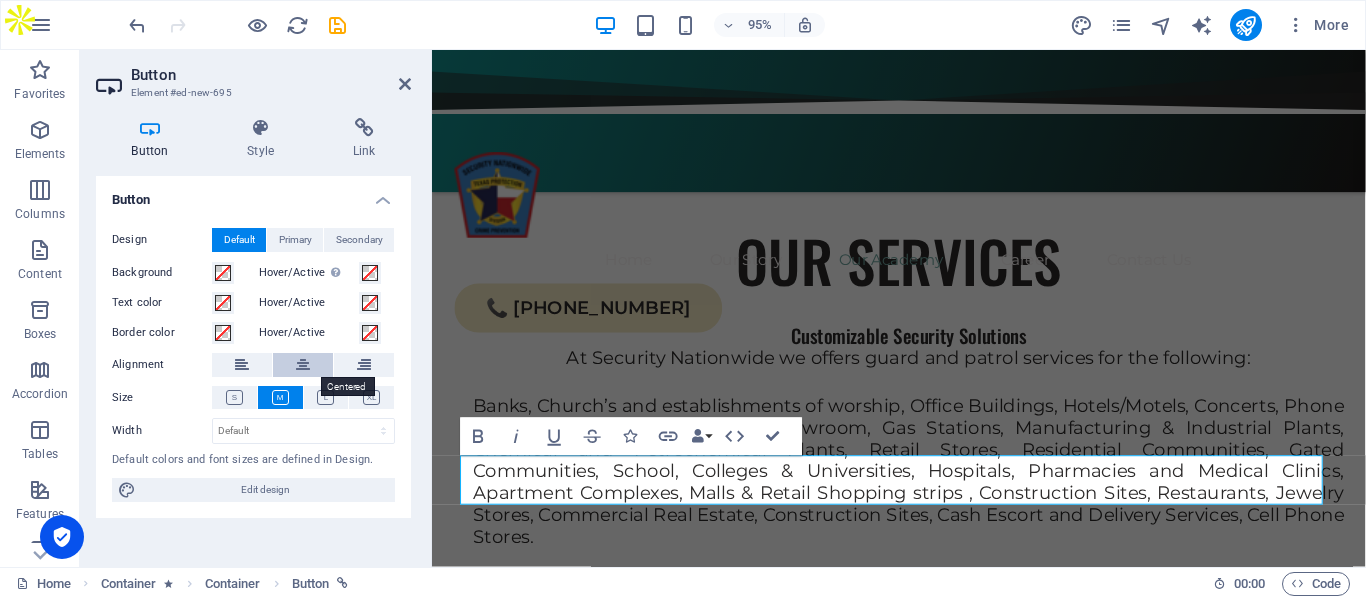 click at bounding box center [303, 365] 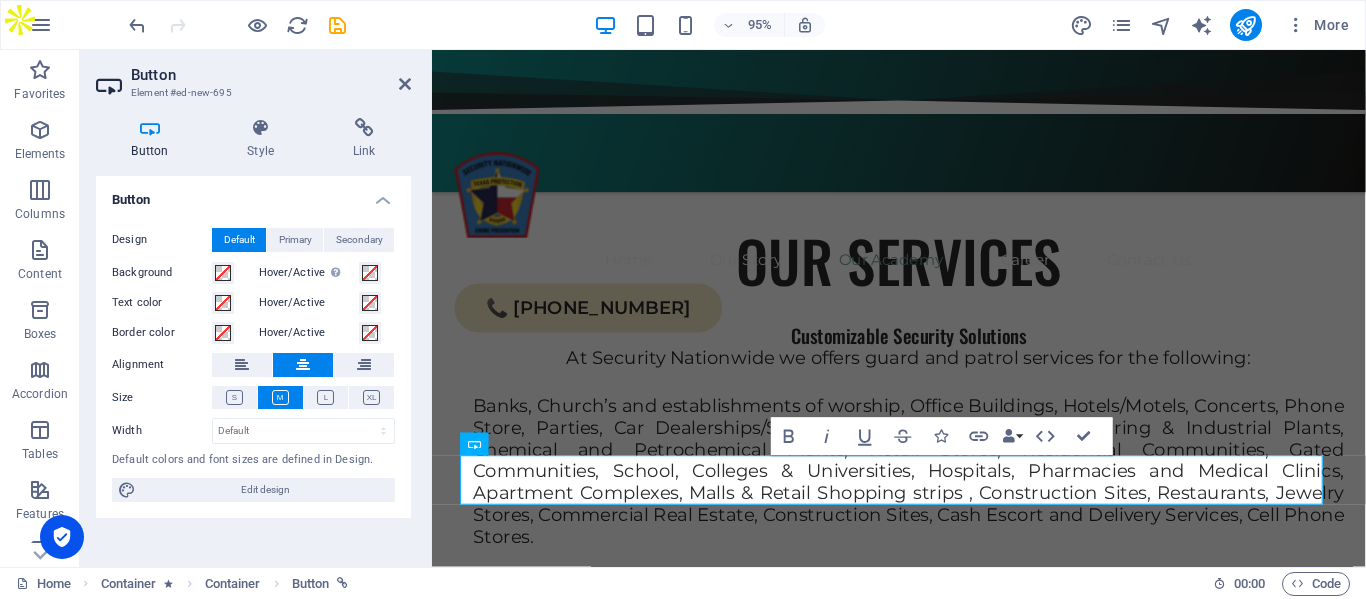 click on "95% More" at bounding box center (741, 25) 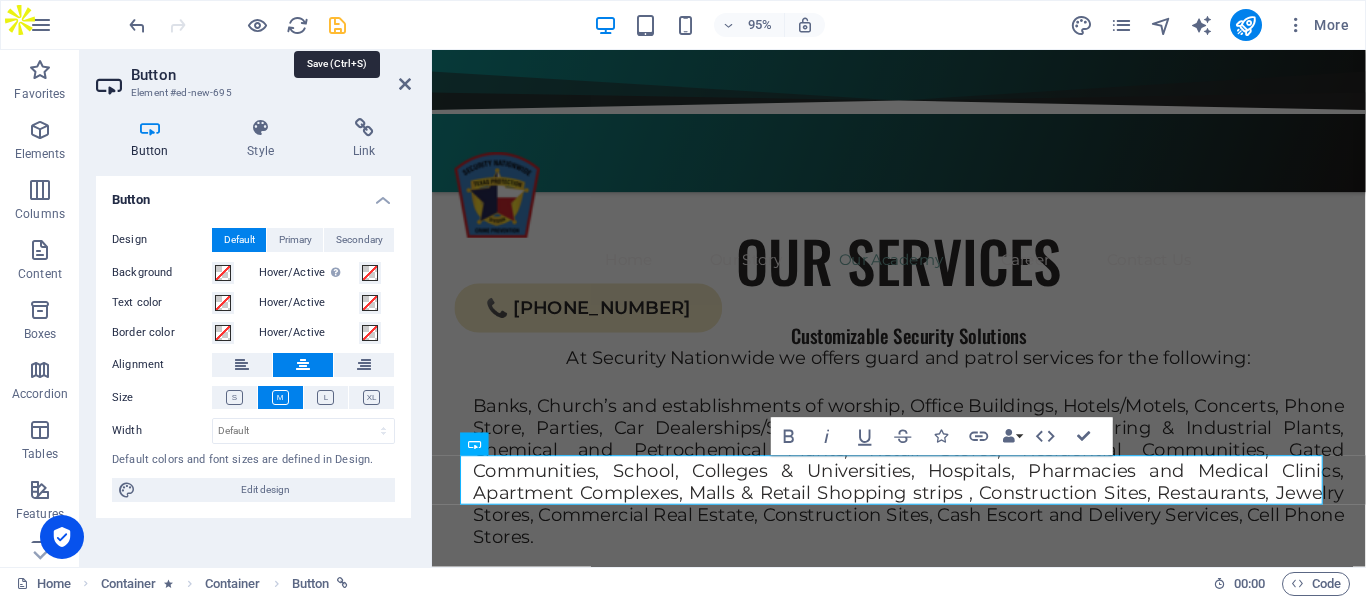 click at bounding box center (337, 25) 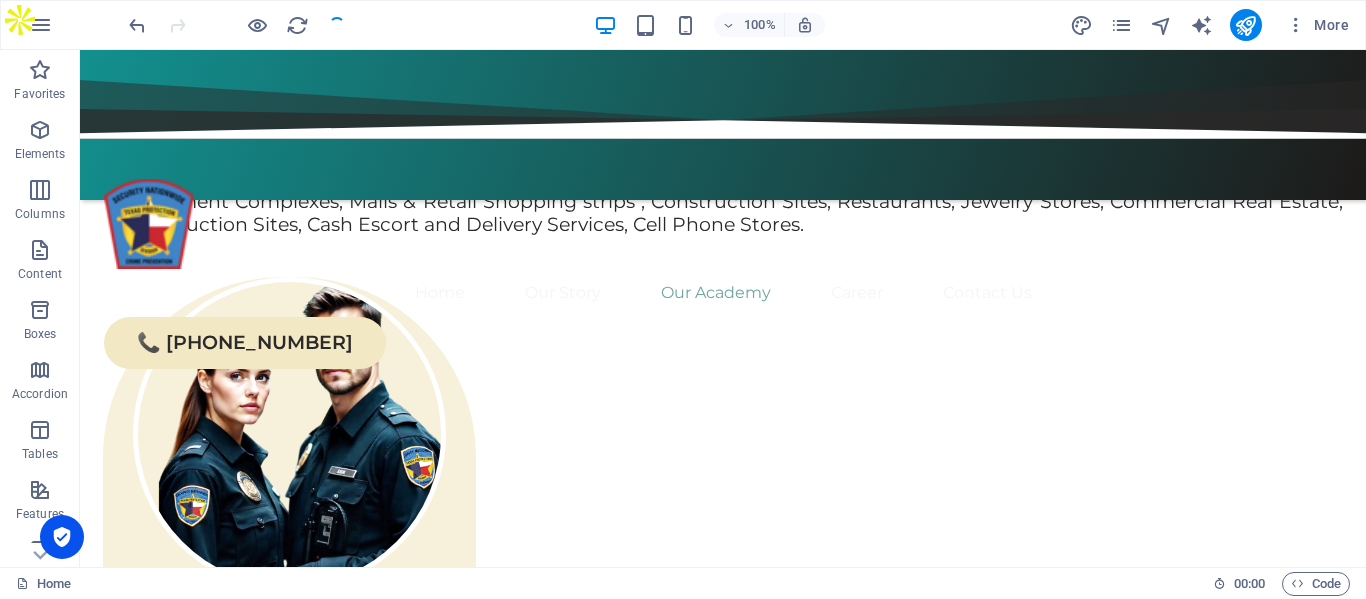 scroll, scrollTop: 4256, scrollLeft: 0, axis: vertical 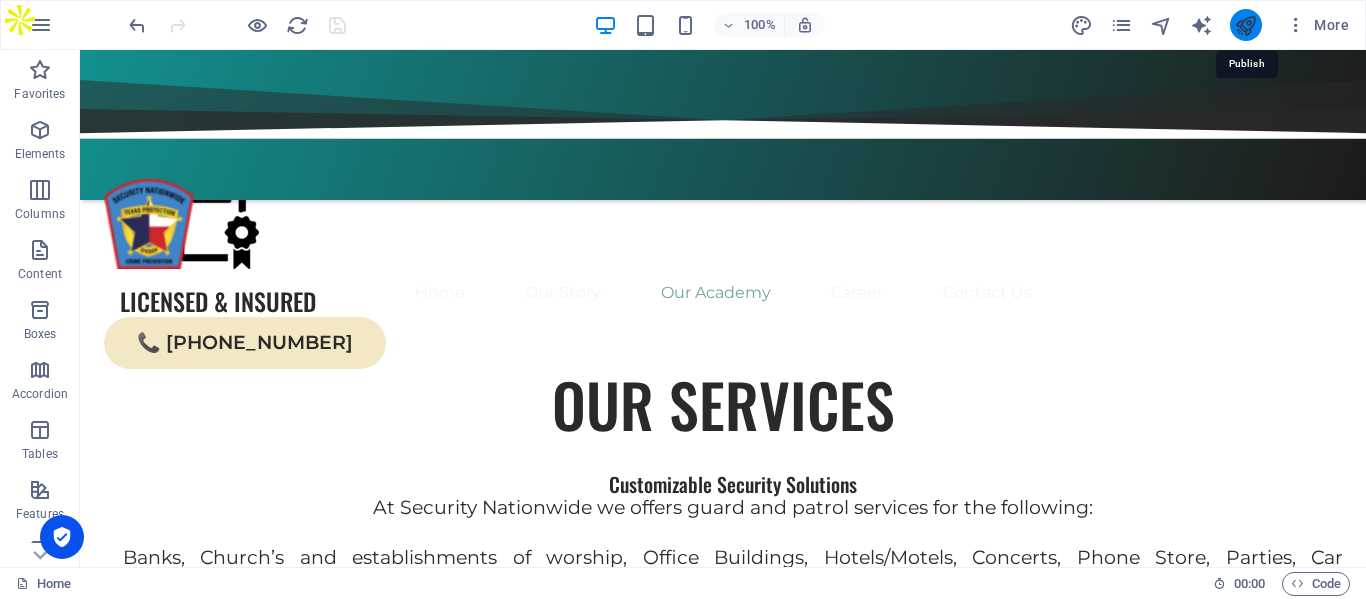 click at bounding box center [1245, 25] 